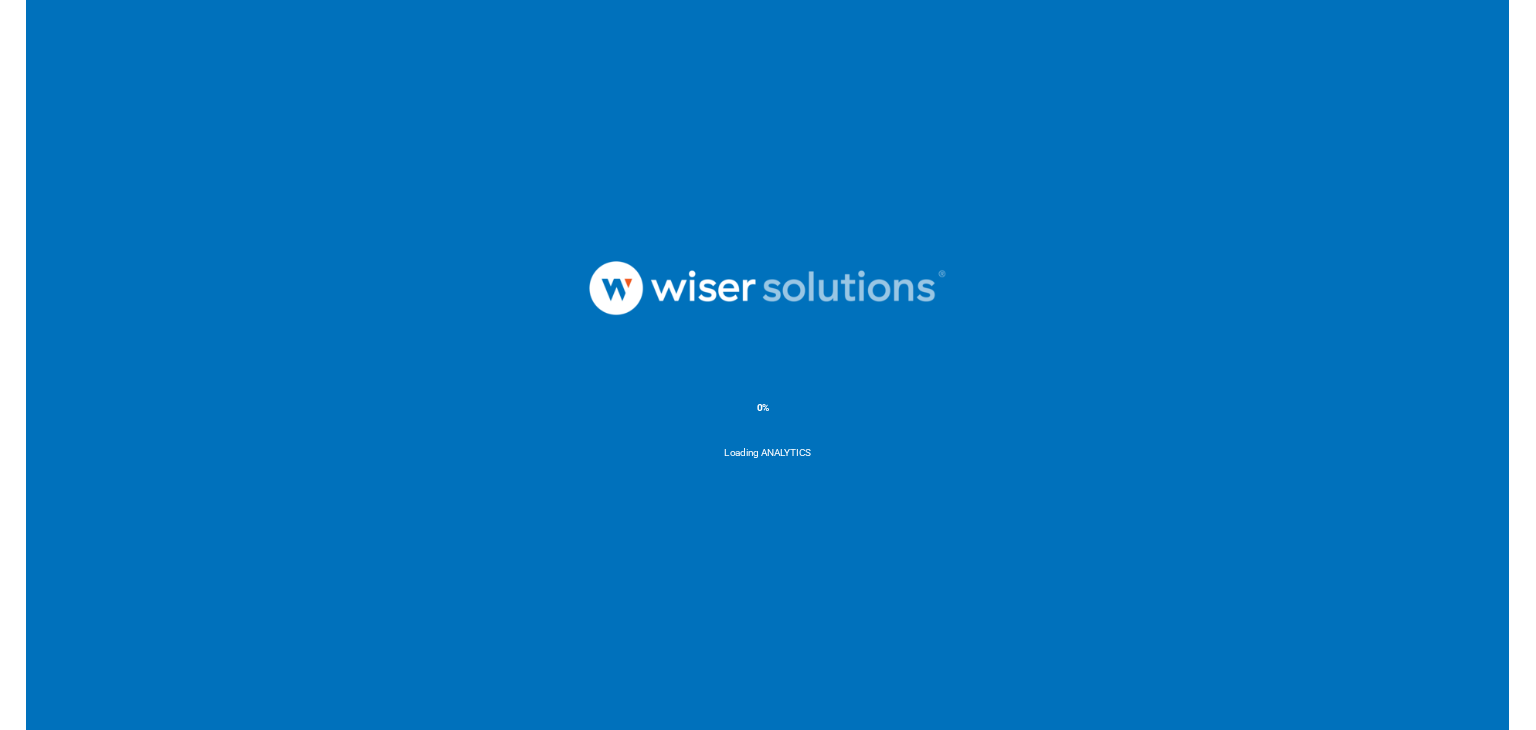 scroll, scrollTop: 0, scrollLeft: 0, axis: both 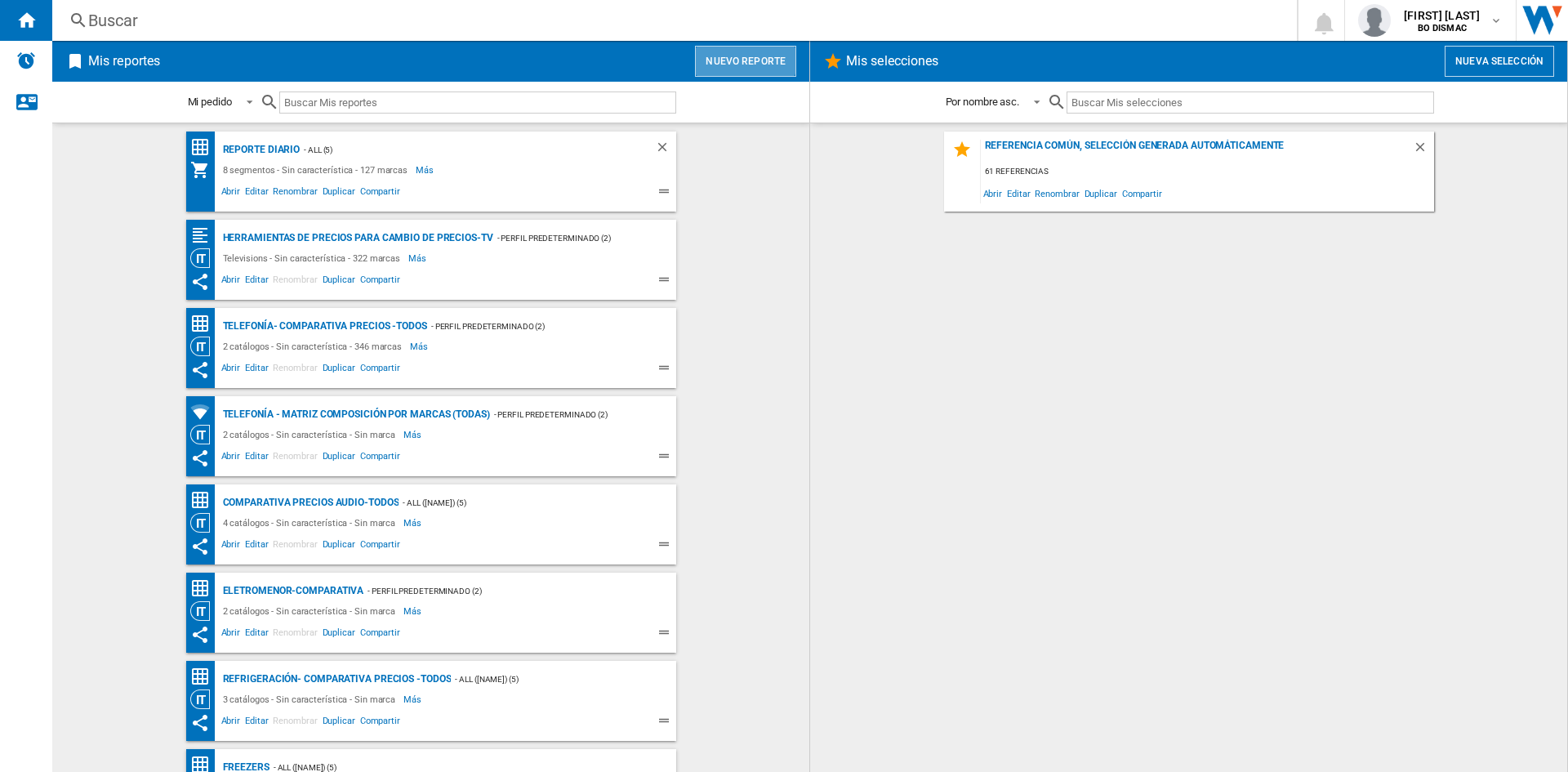 click on "Nuevo reporte" at bounding box center [746, 61] 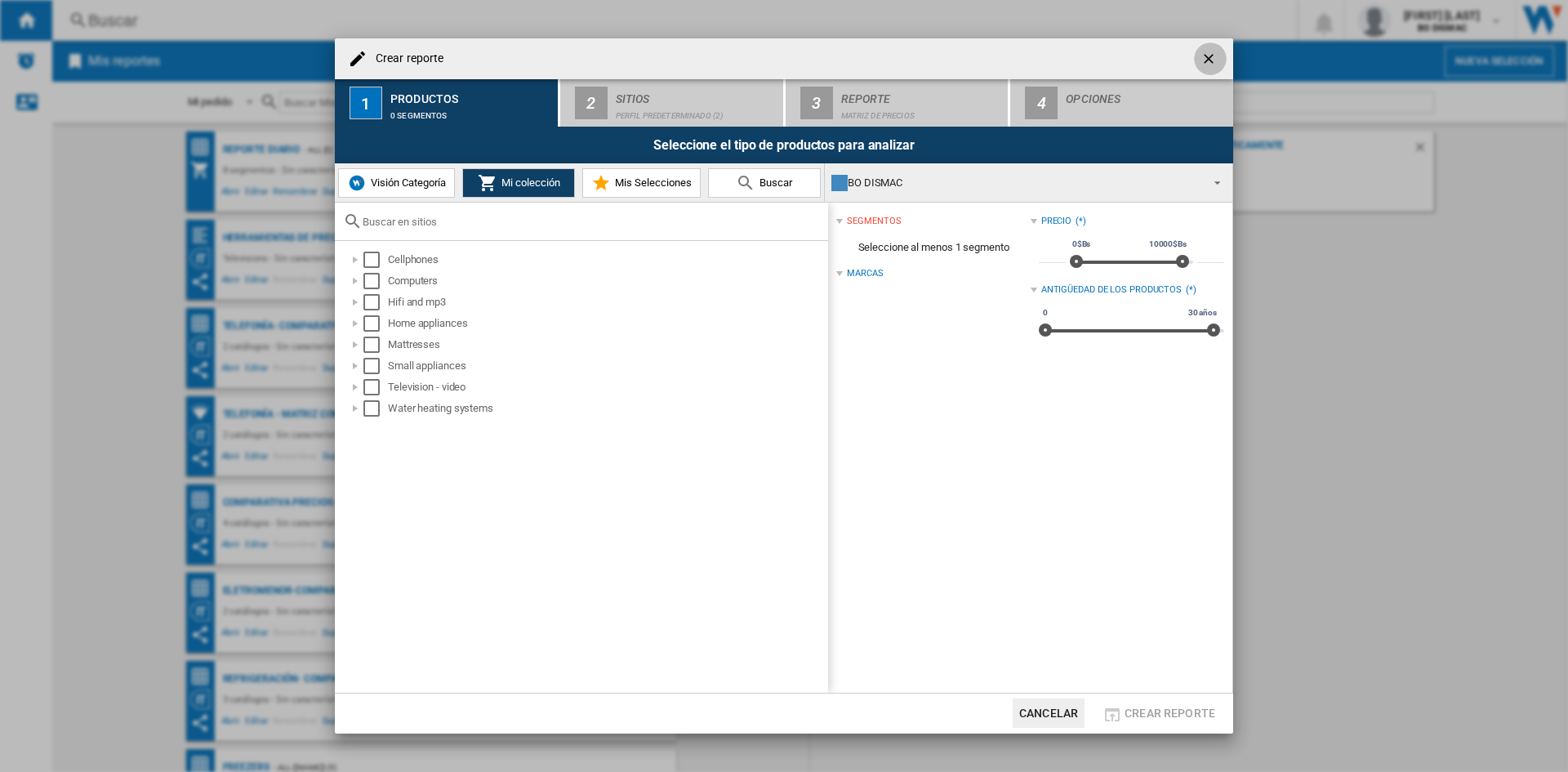click at bounding box center (1210, 60) 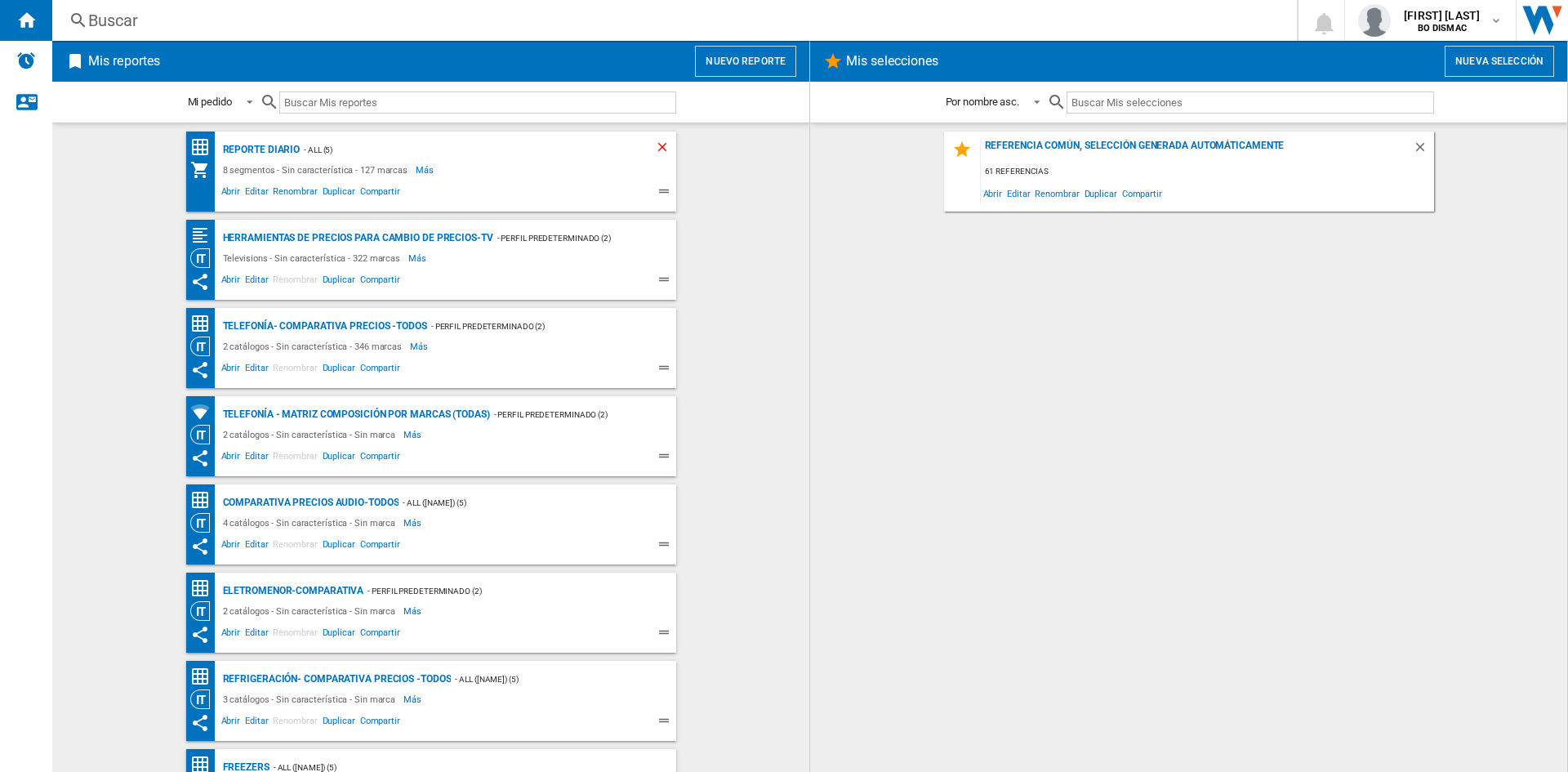 click 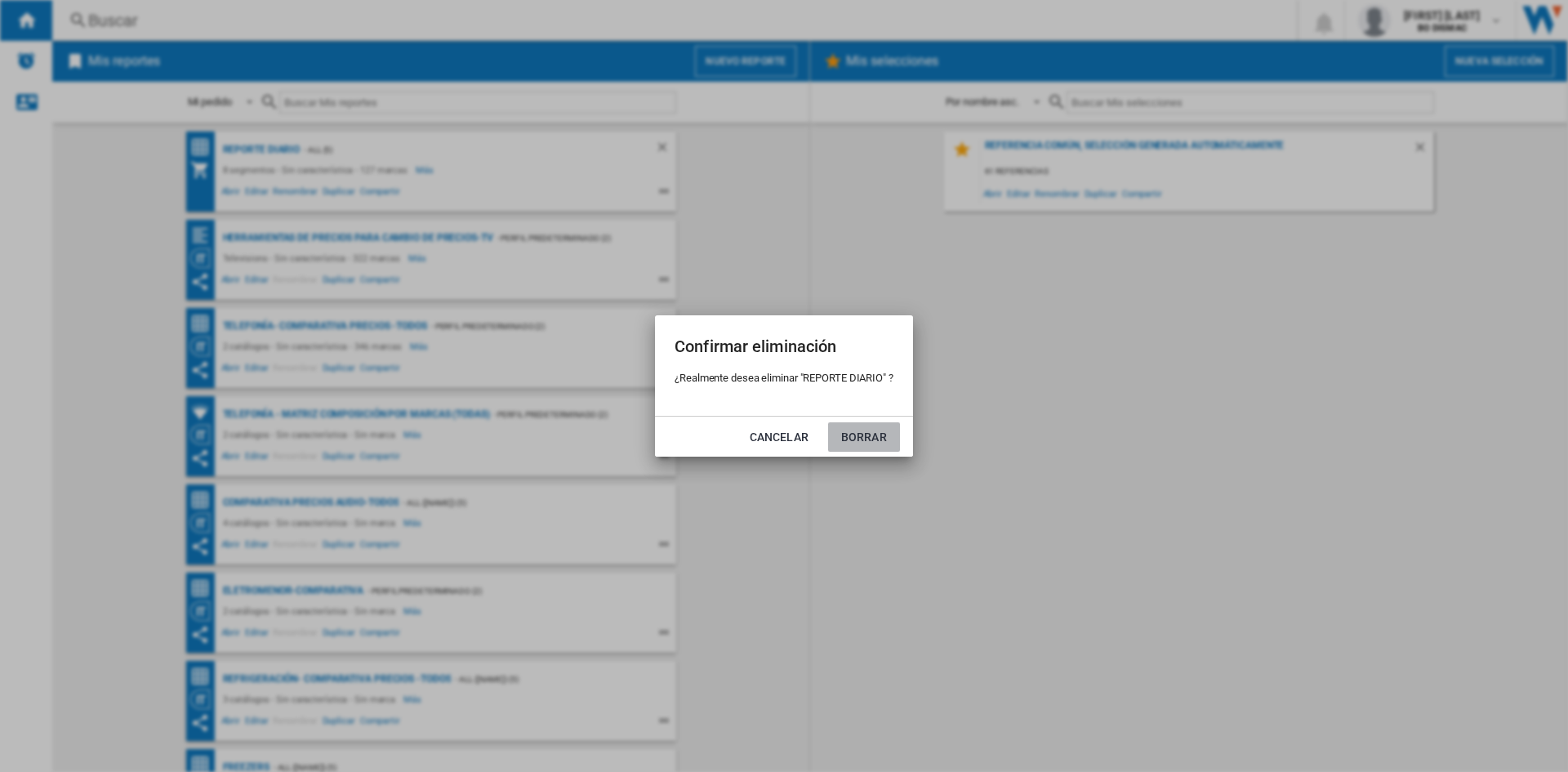 click on "Borrar" 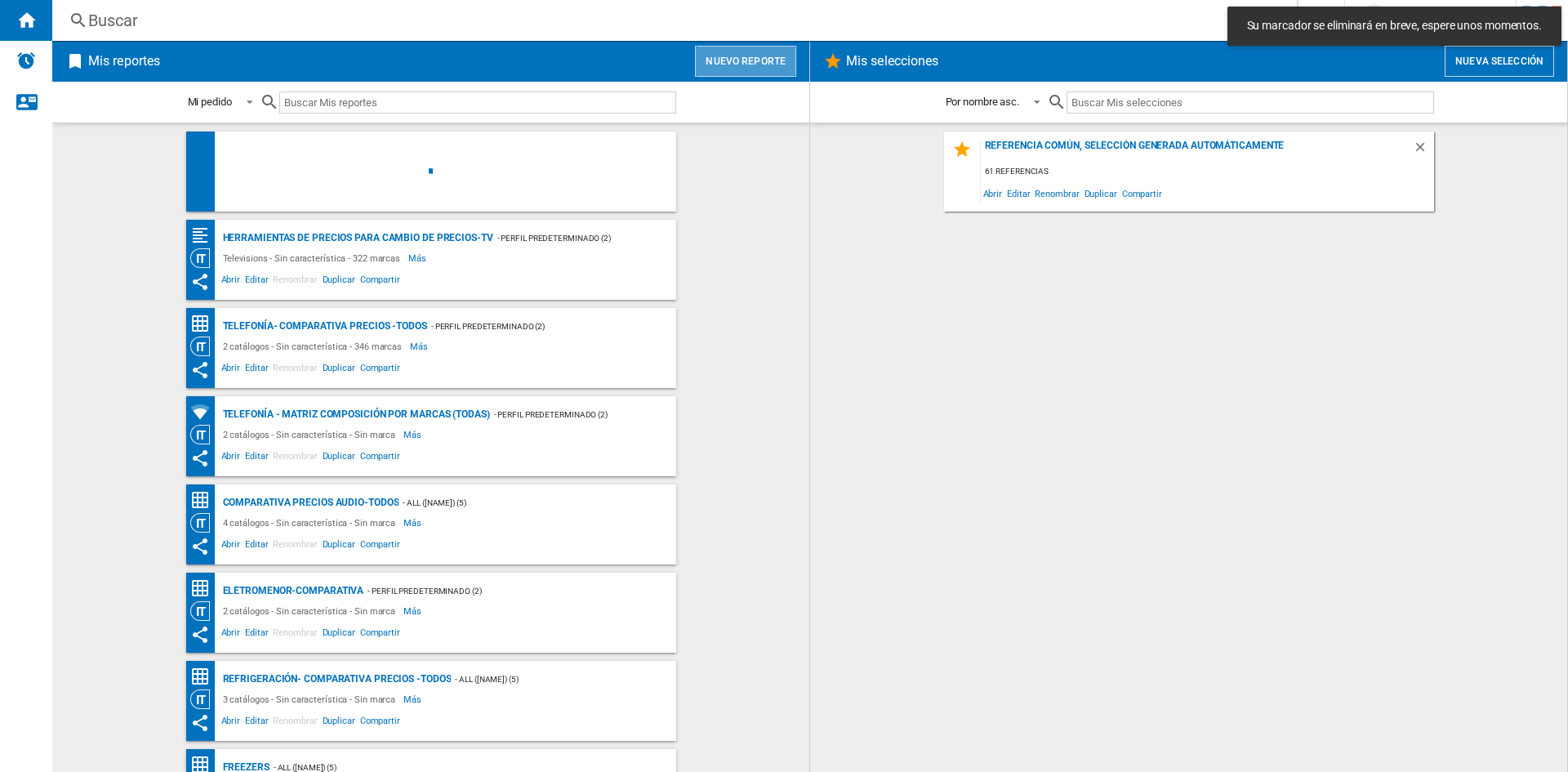 click on "Nuevo reporte" at bounding box center [746, 61] 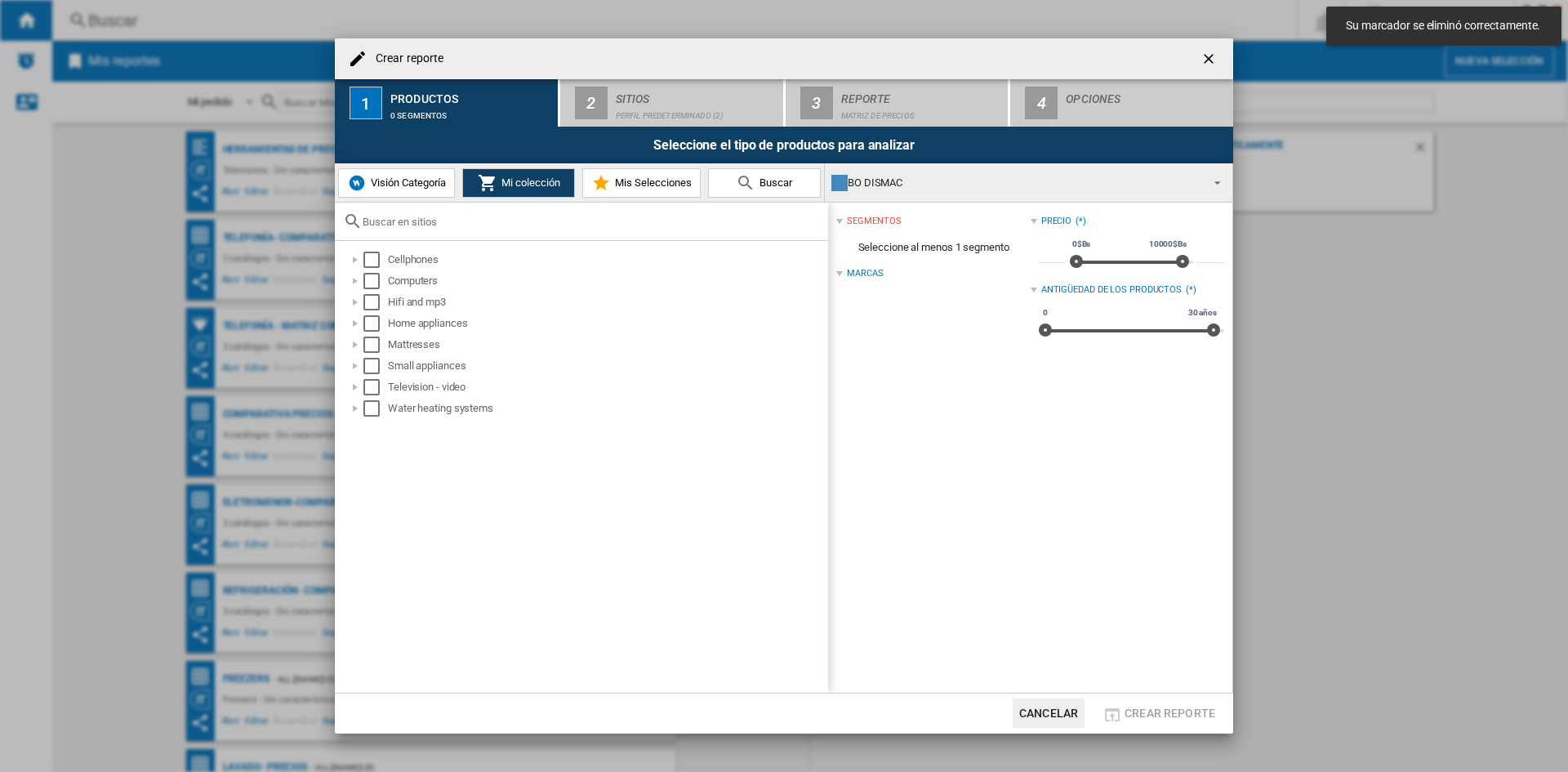 click on "Visión Categoría" at bounding box center (396, 183) 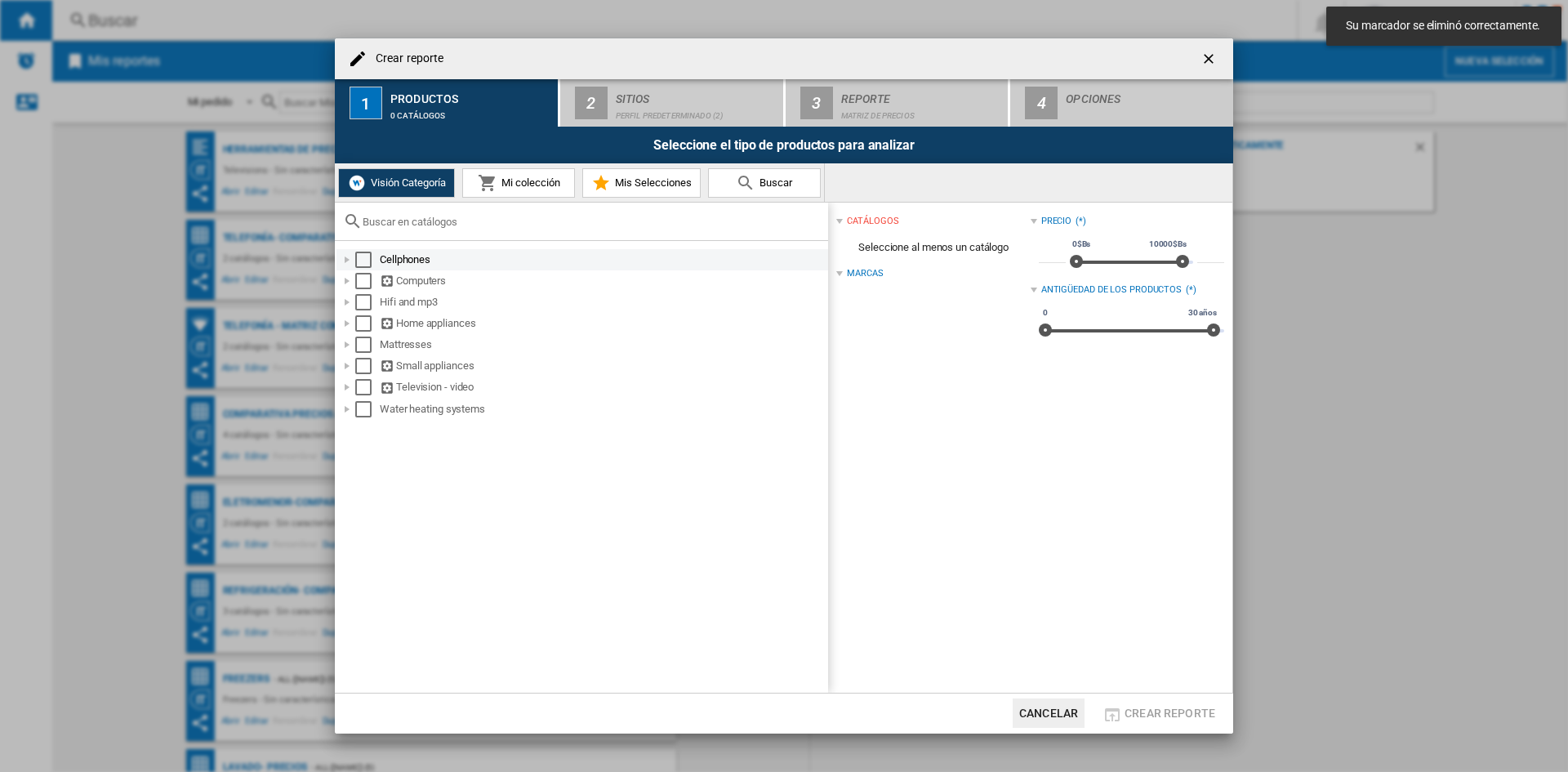 drag, startPoint x: 368, startPoint y: 251, endPoint x: 359, endPoint y: 265, distance: 16.643317 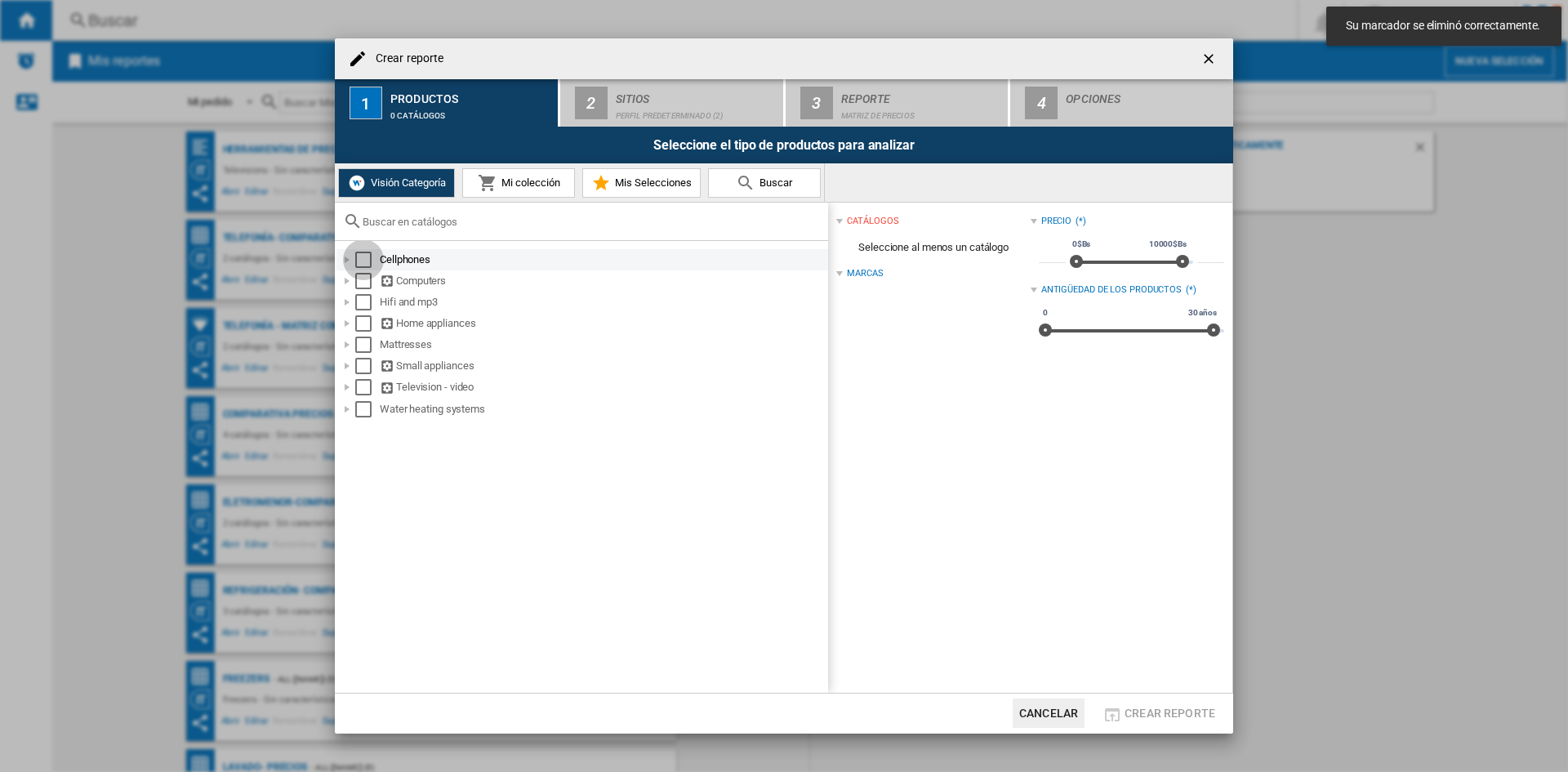 click at bounding box center (363, 260) 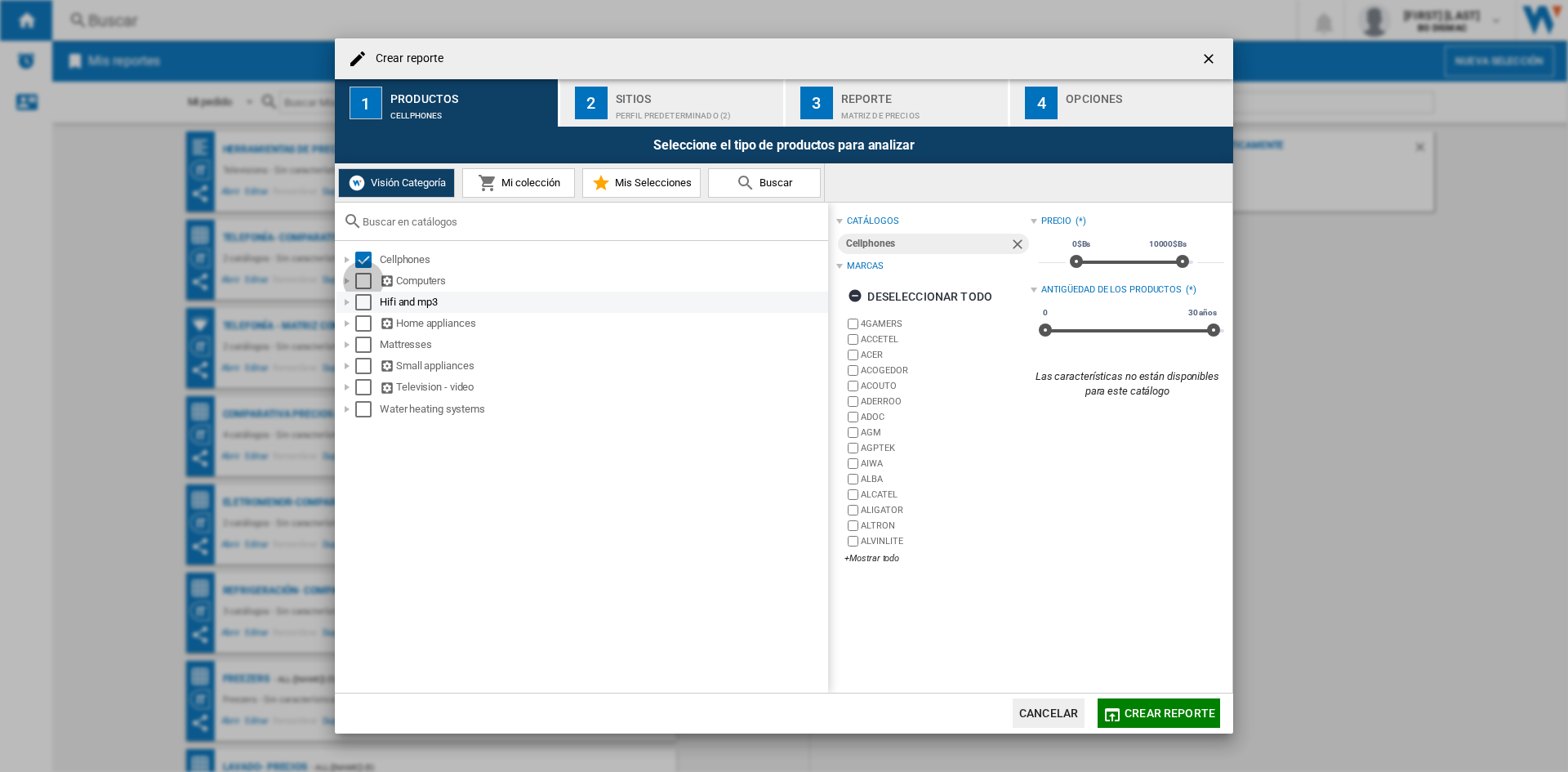 drag, startPoint x: 359, startPoint y: 277, endPoint x: 363, endPoint y: 307, distance: 30.26549 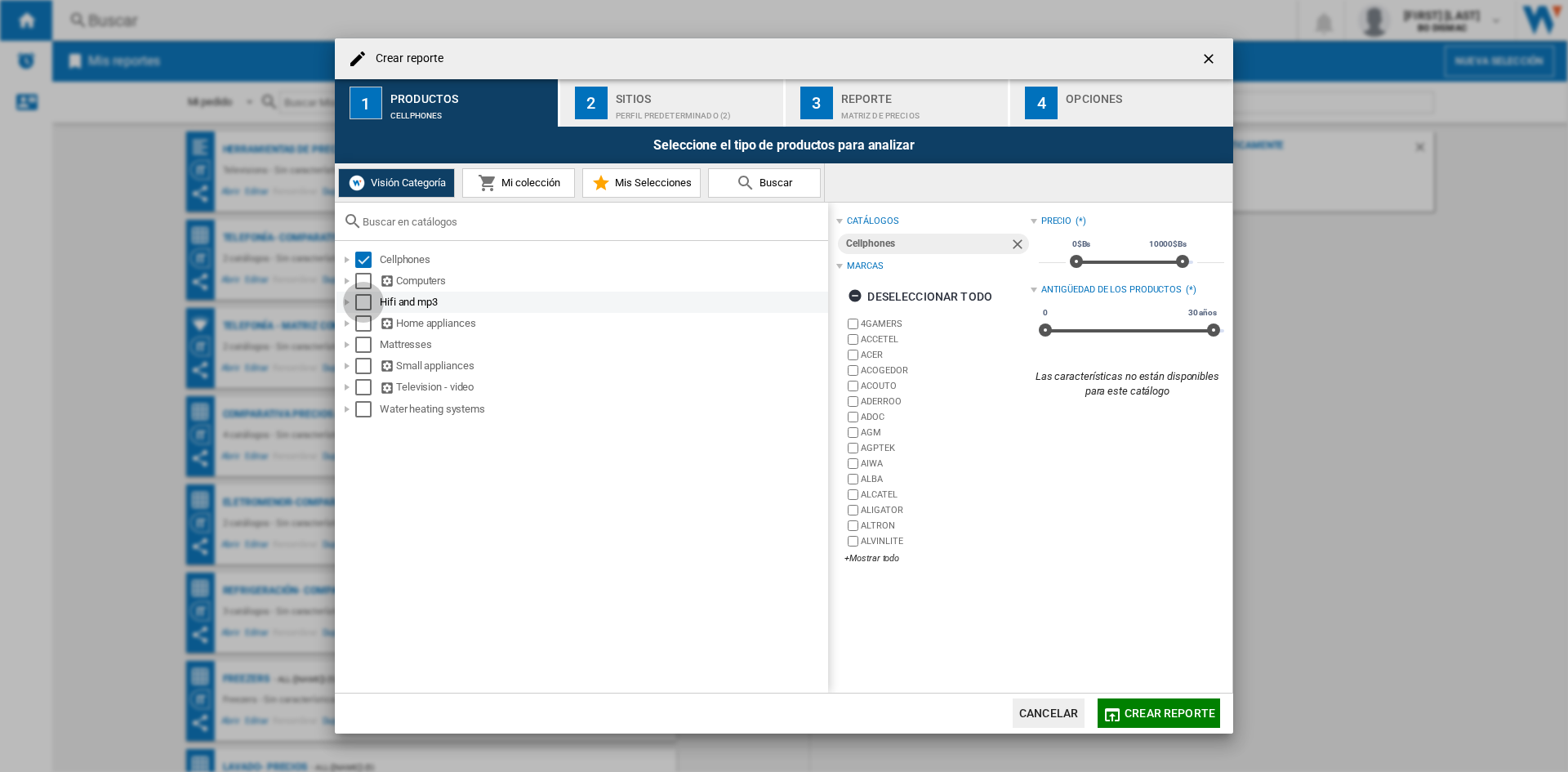 click at bounding box center (363, 302) 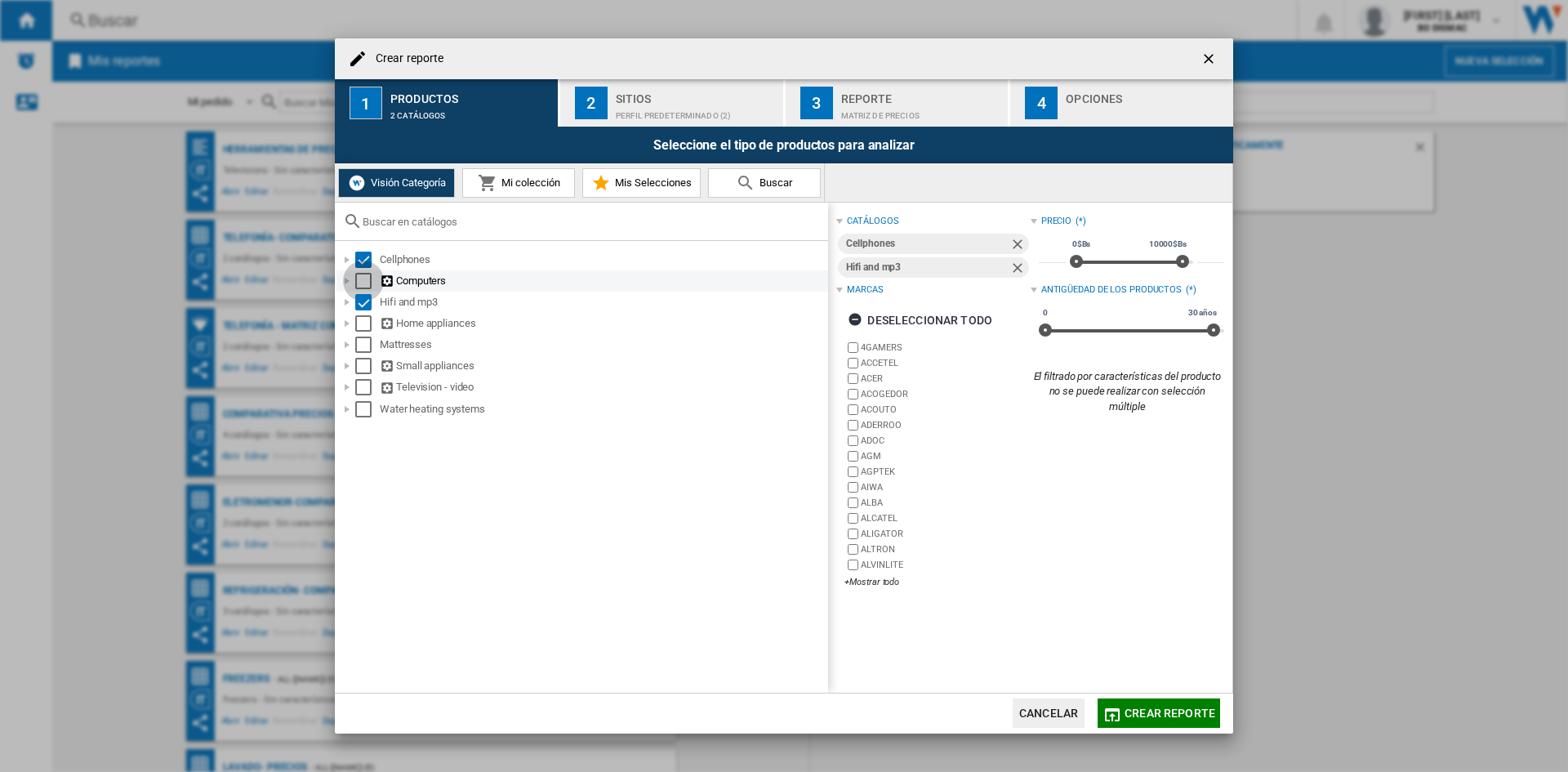 click at bounding box center (363, 281) 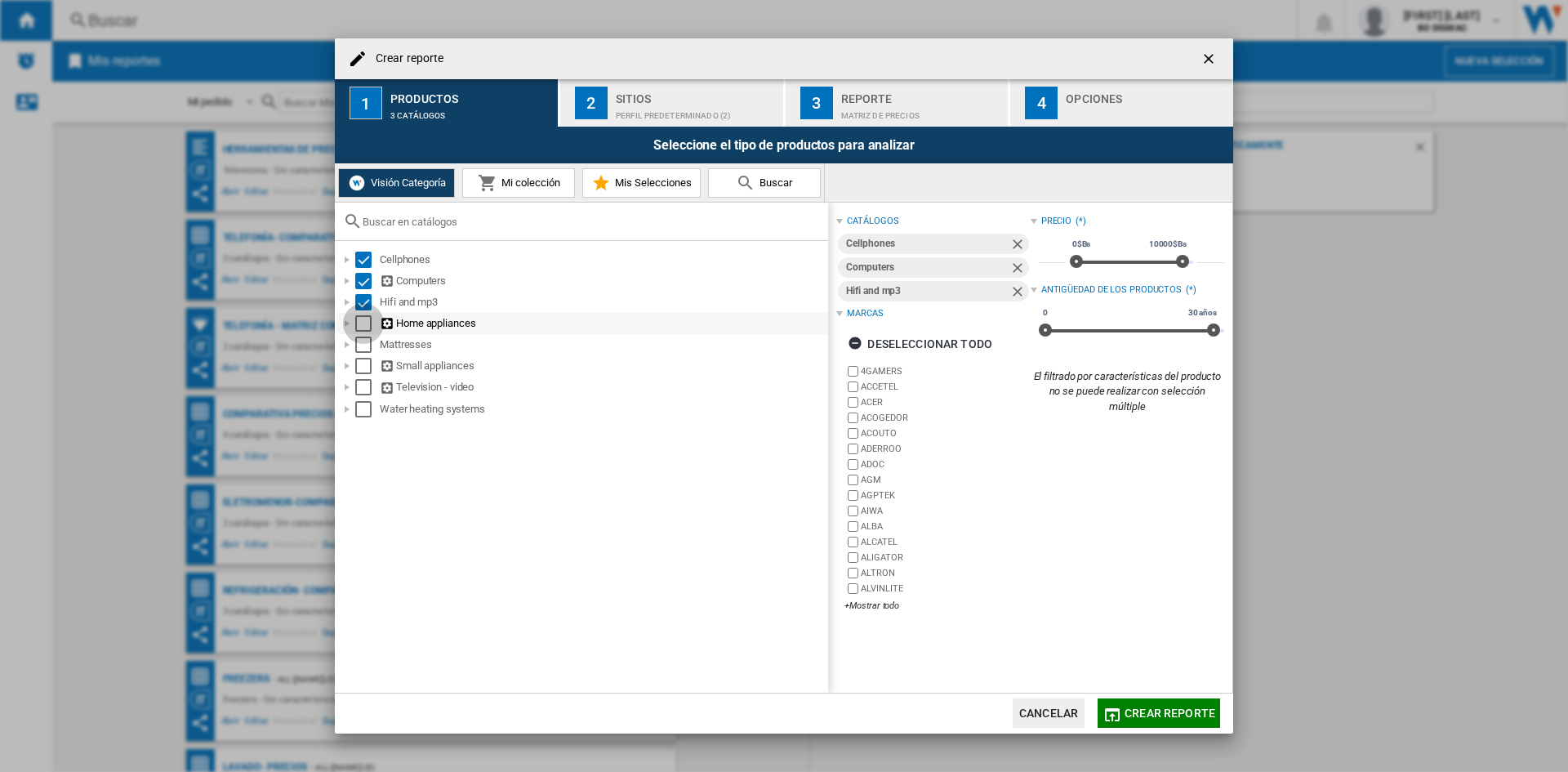 click at bounding box center (363, 324) 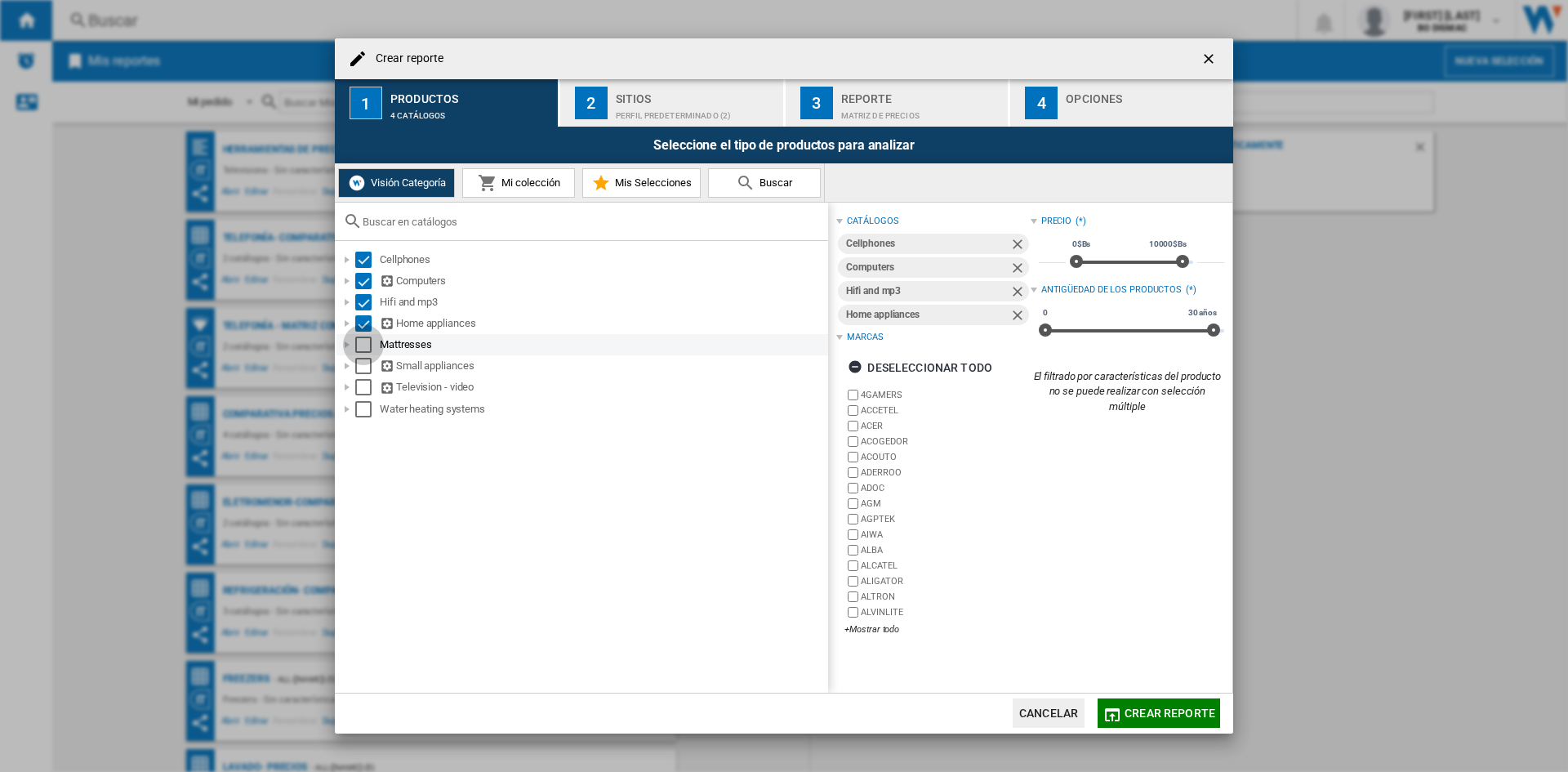 click at bounding box center [363, 345] 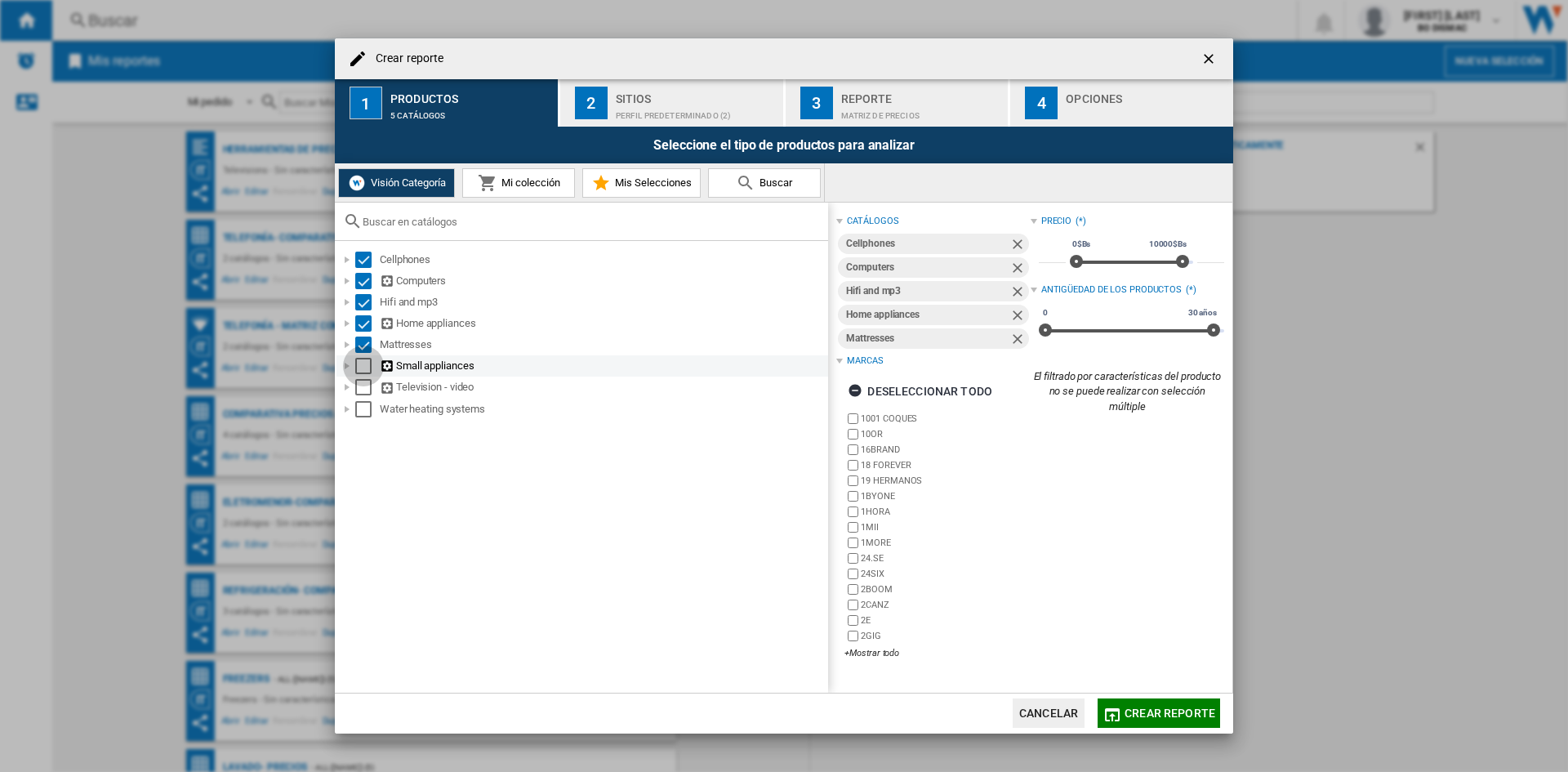 click at bounding box center [363, 366] 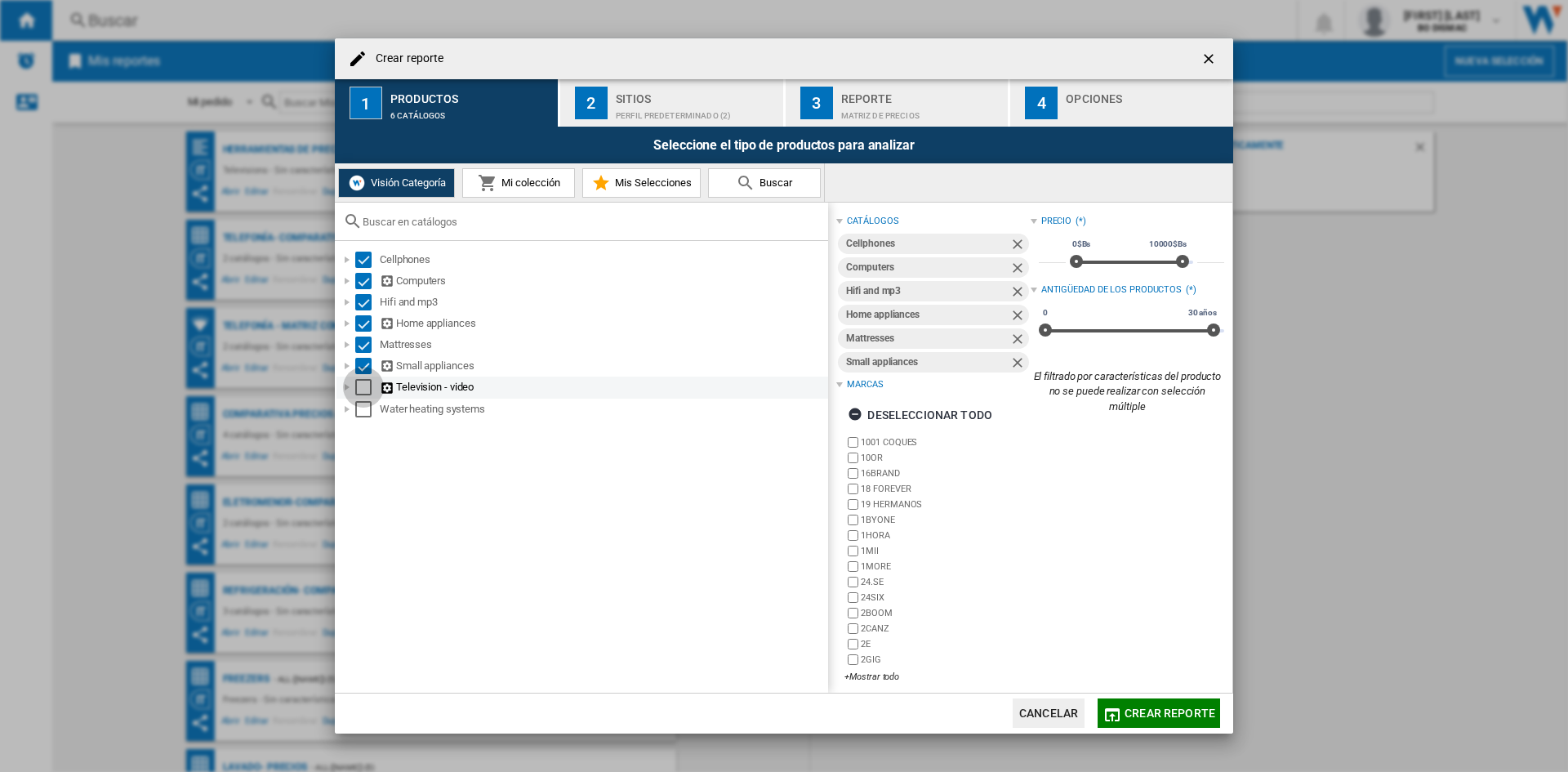 click at bounding box center (363, 387) 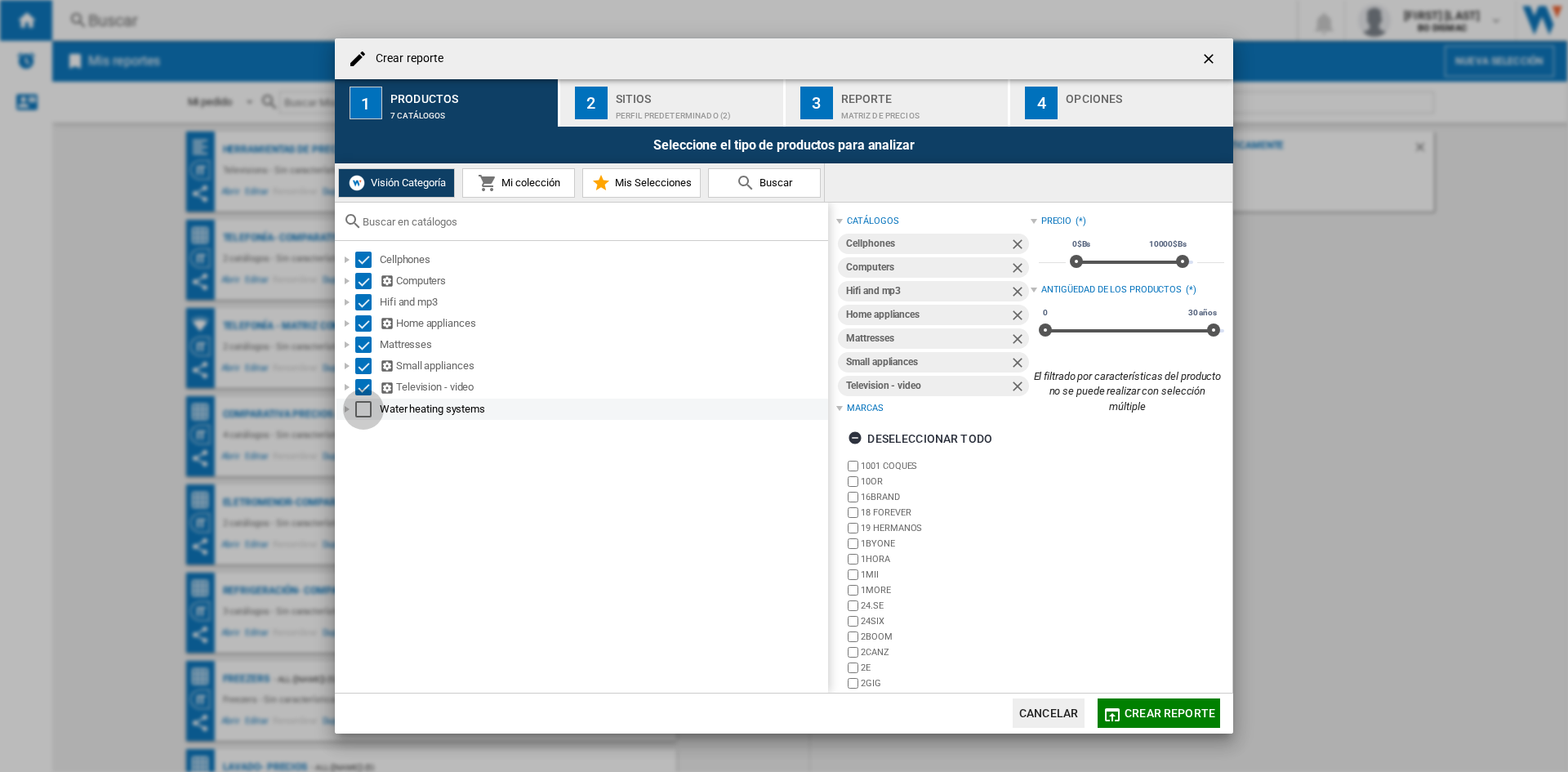click at bounding box center [363, 409] 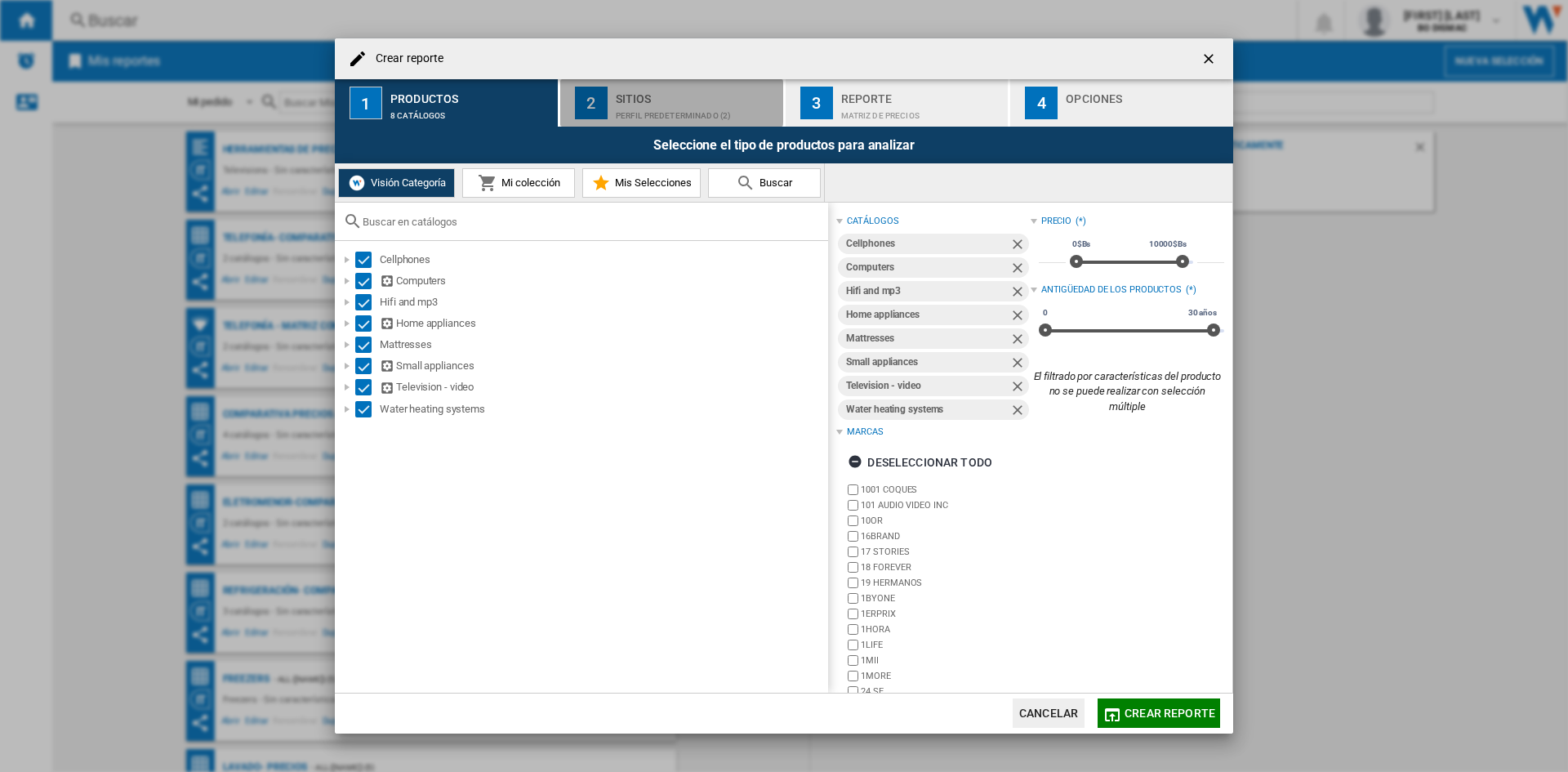 click on "2" at bounding box center (591, 103) 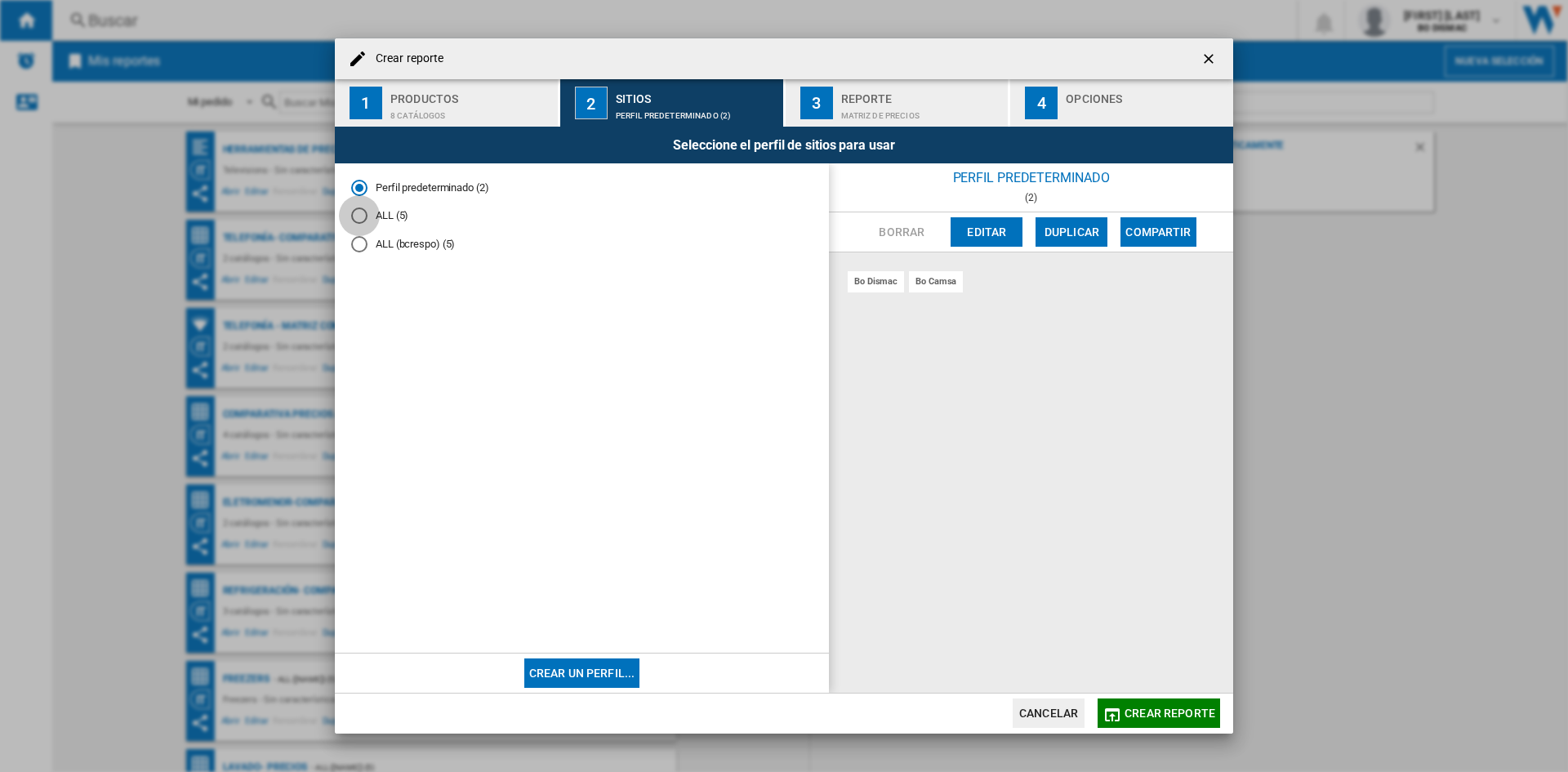 click at bounding box center (359, 216) 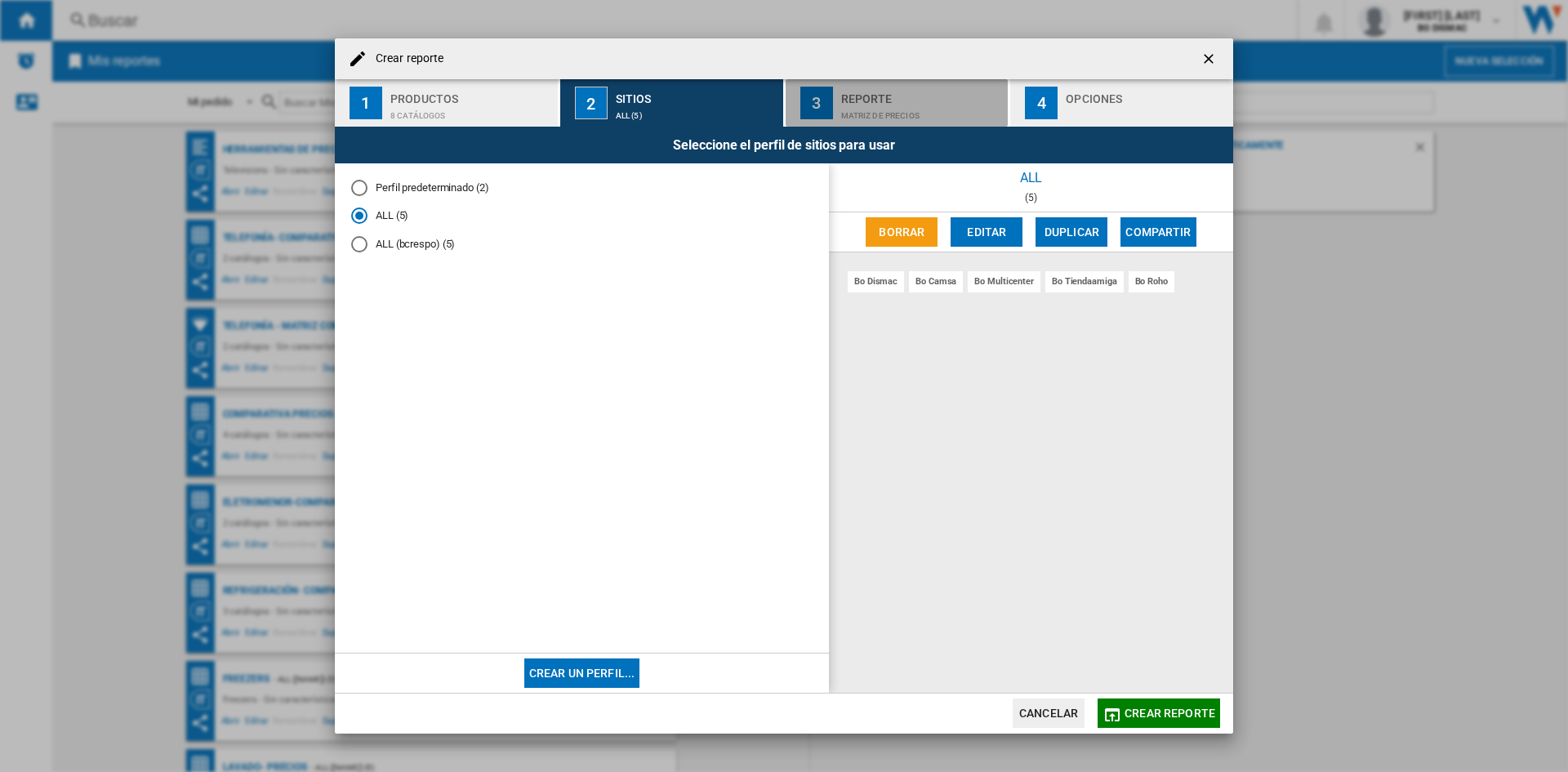 click on "3" at bounding box center [817, 103] 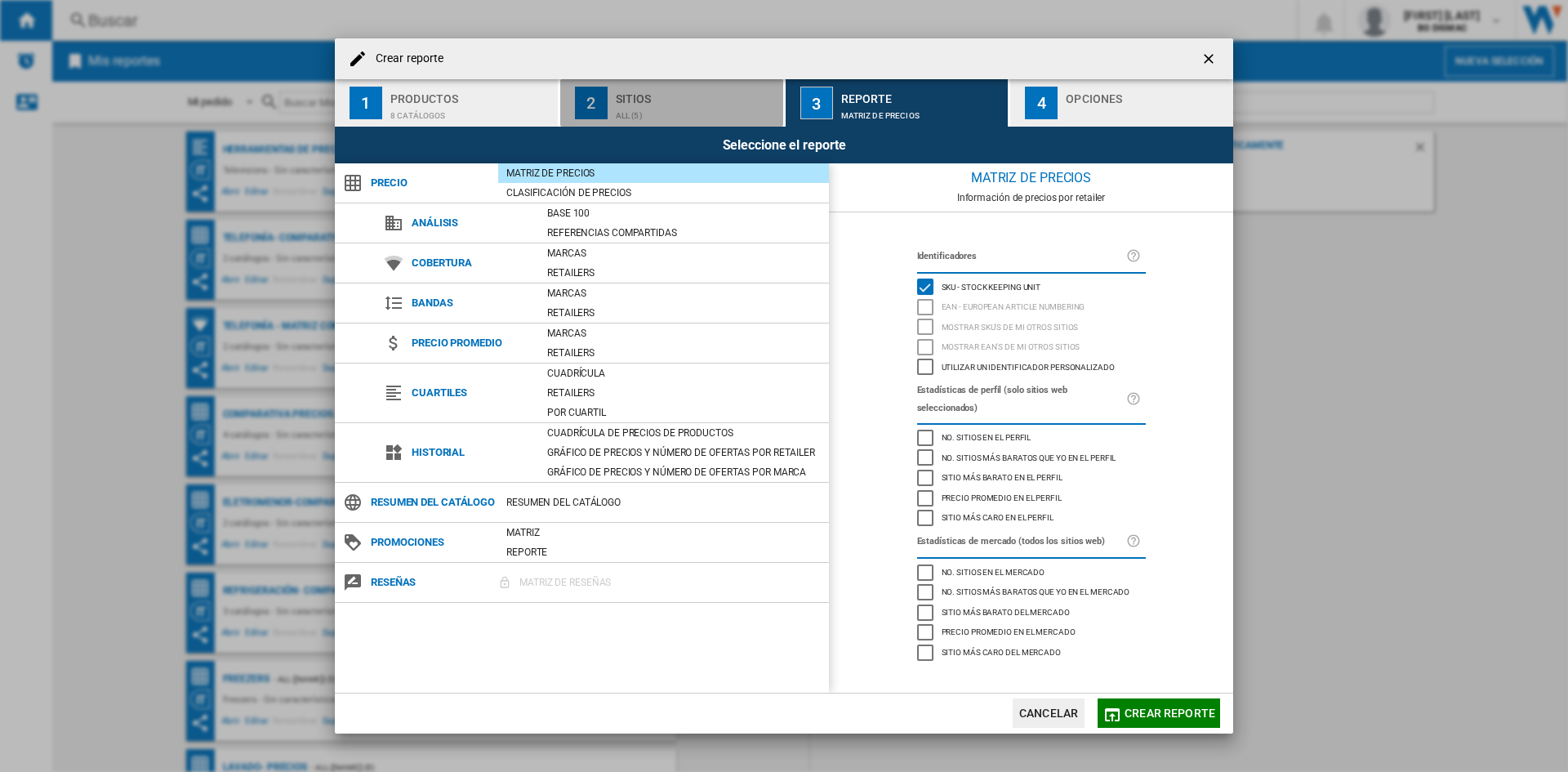 click on "ALL (5)" at bounding box center (696, 111) 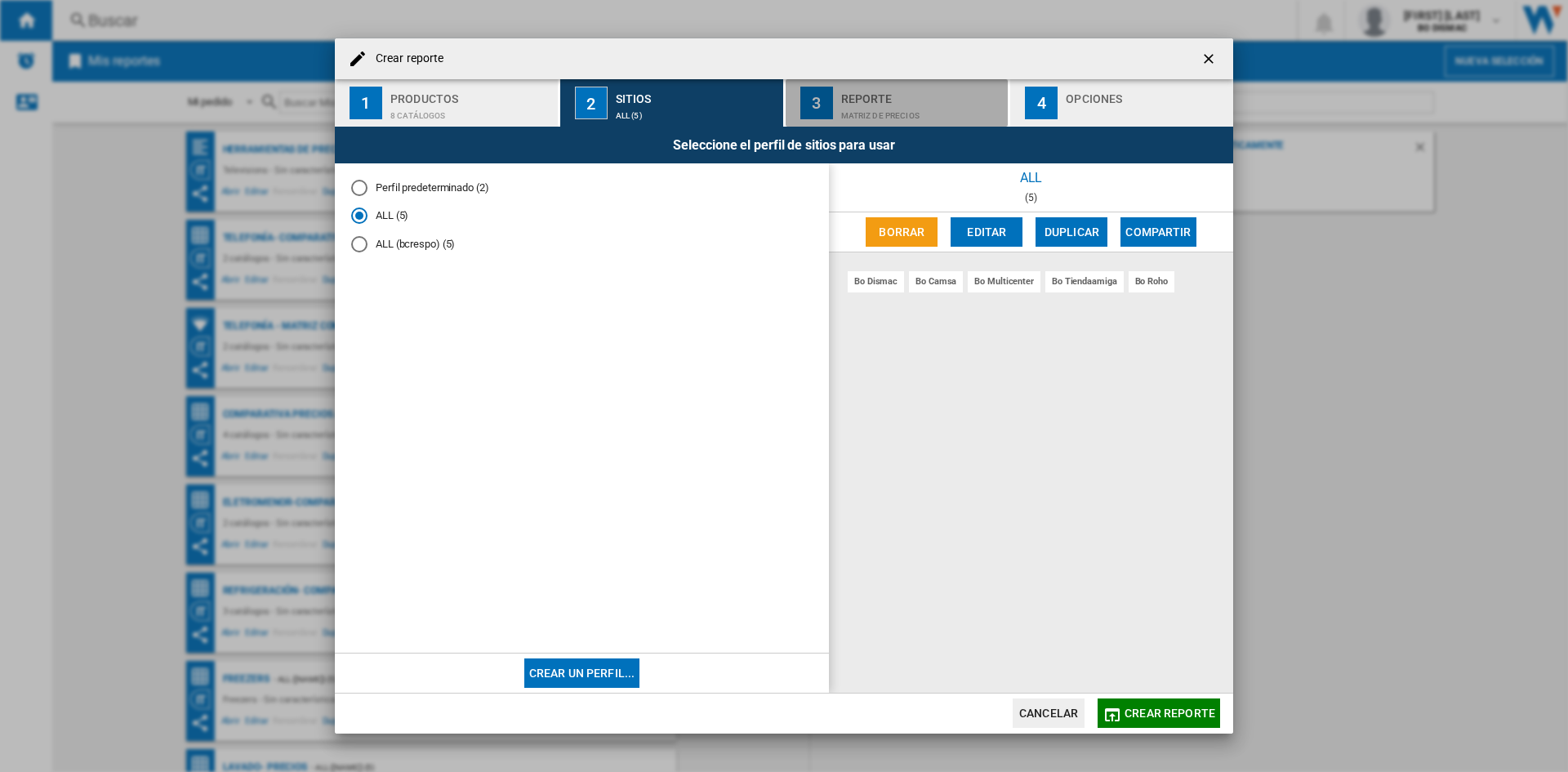 click on "3" at bounding box center [817, 103] 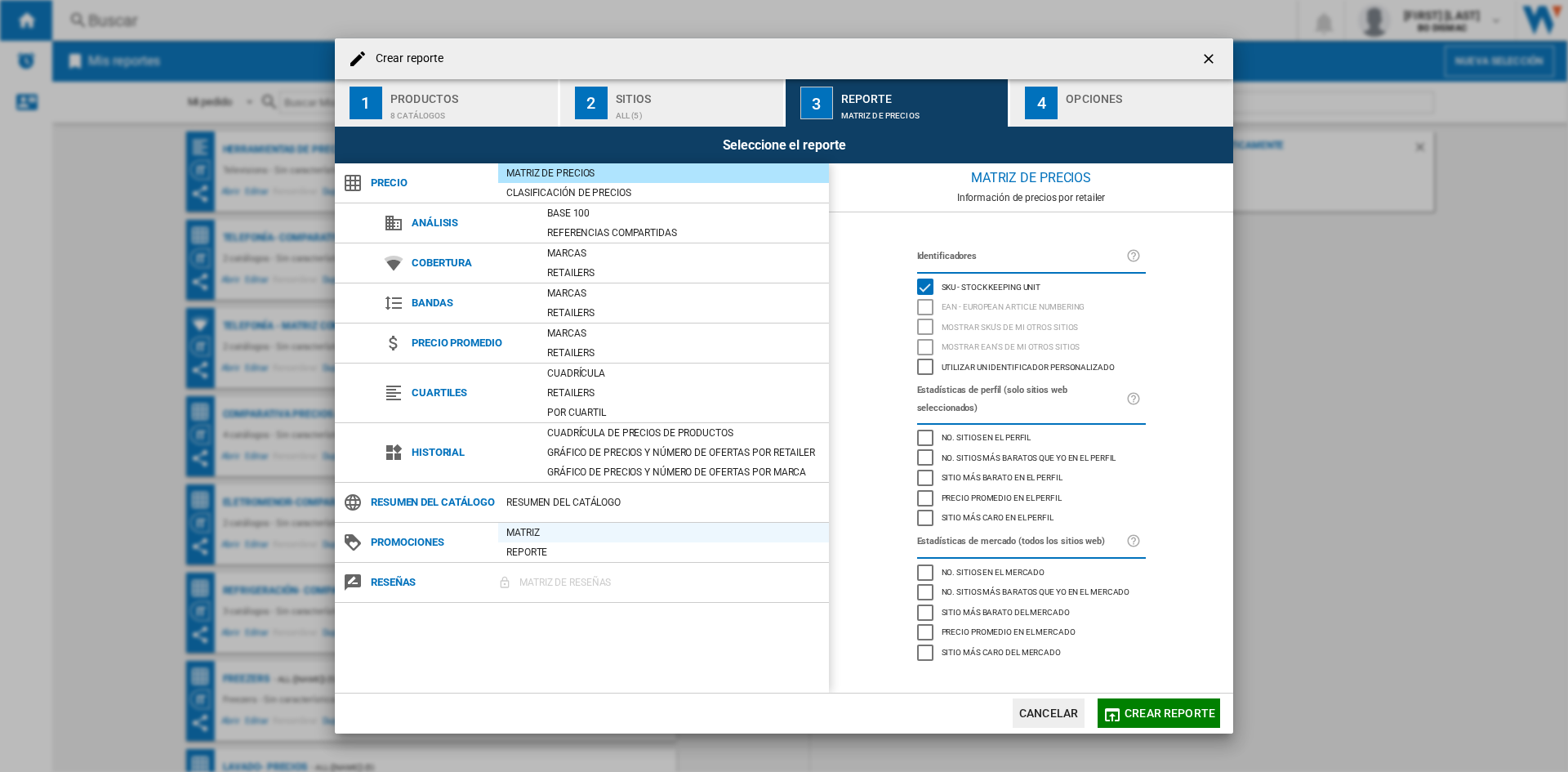 click on "Matriz" at bounding box center (663, 533) 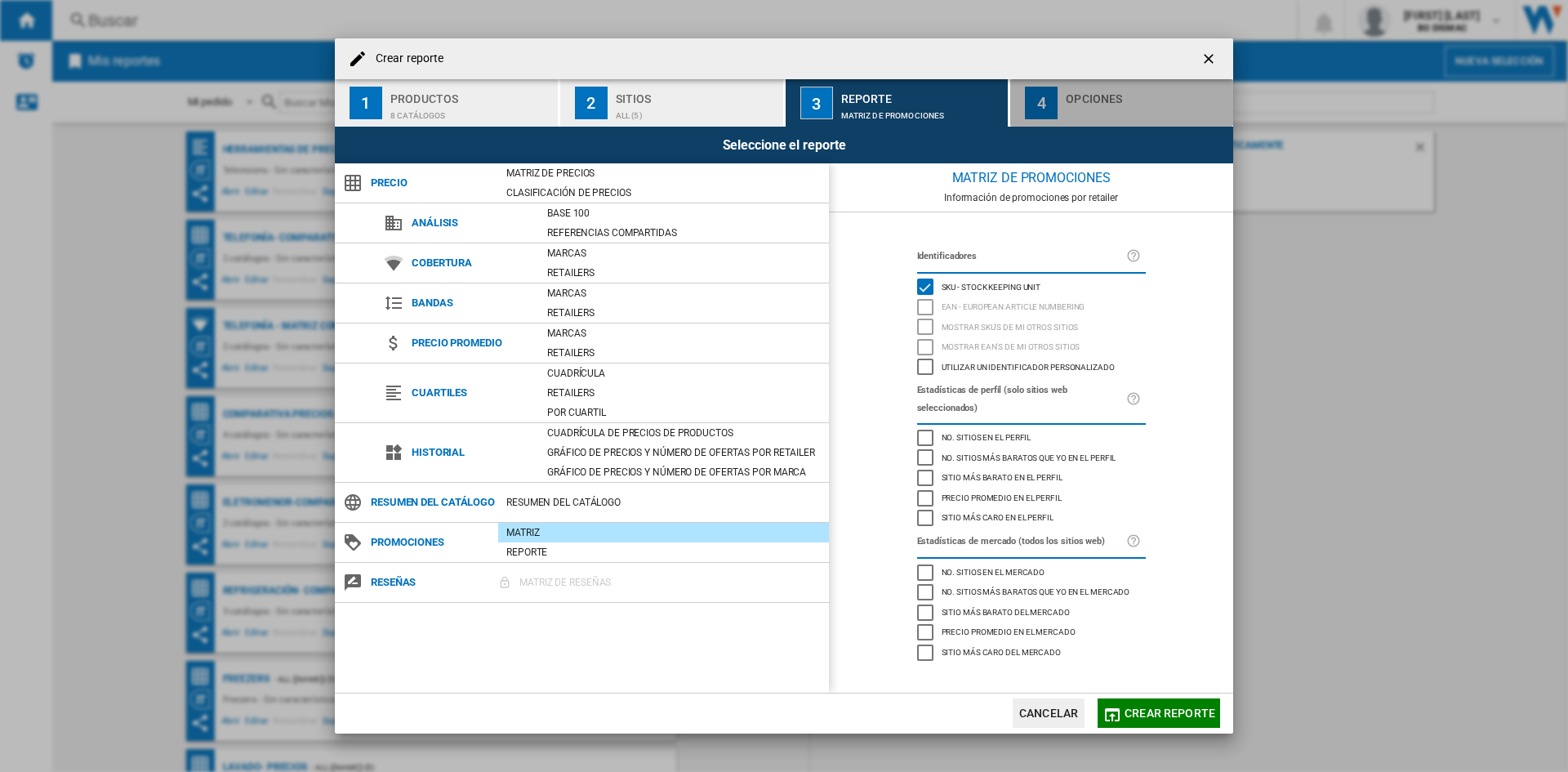 click on "4" at bounding box center [1041, 103] 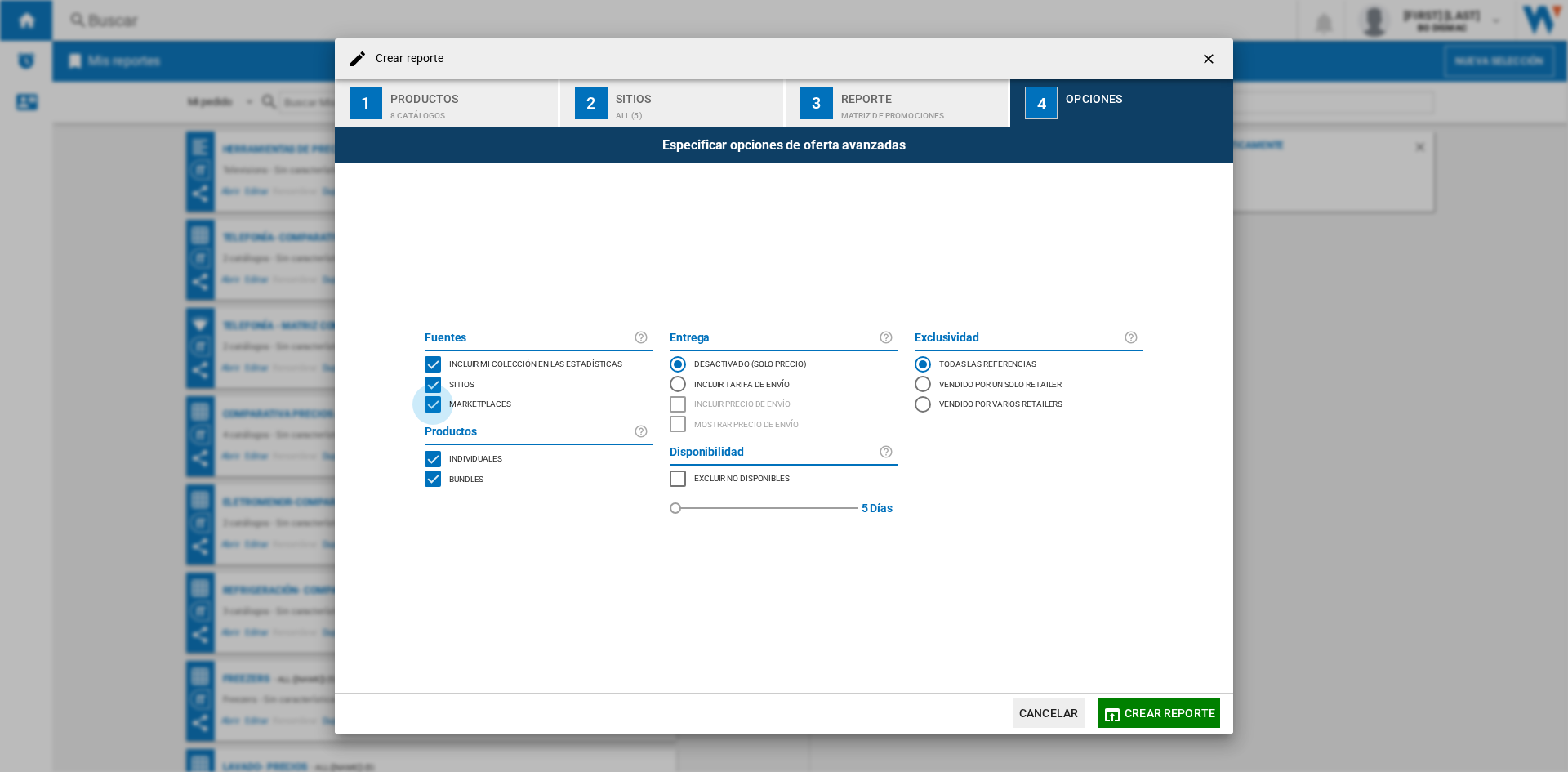 click 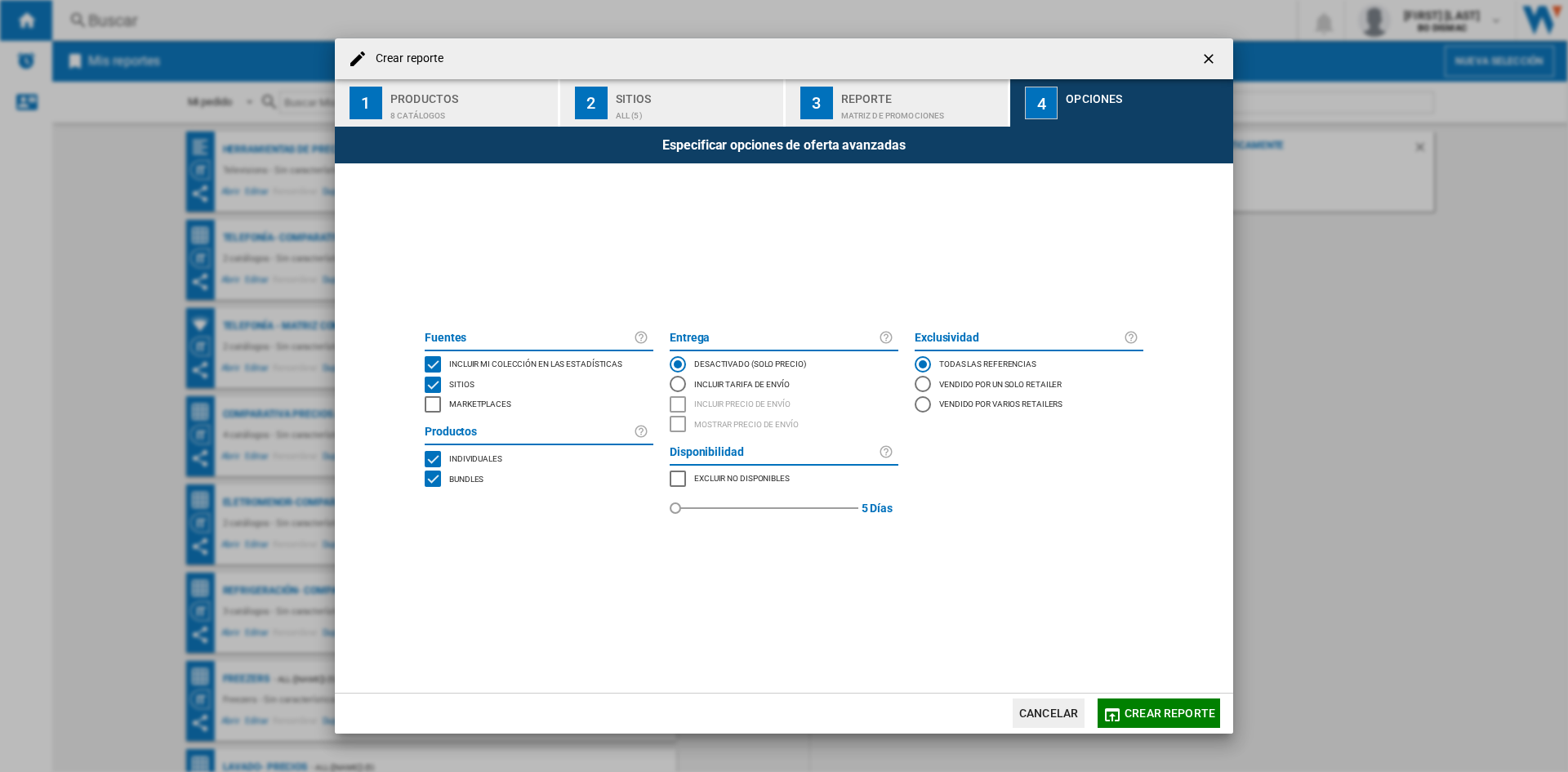 click 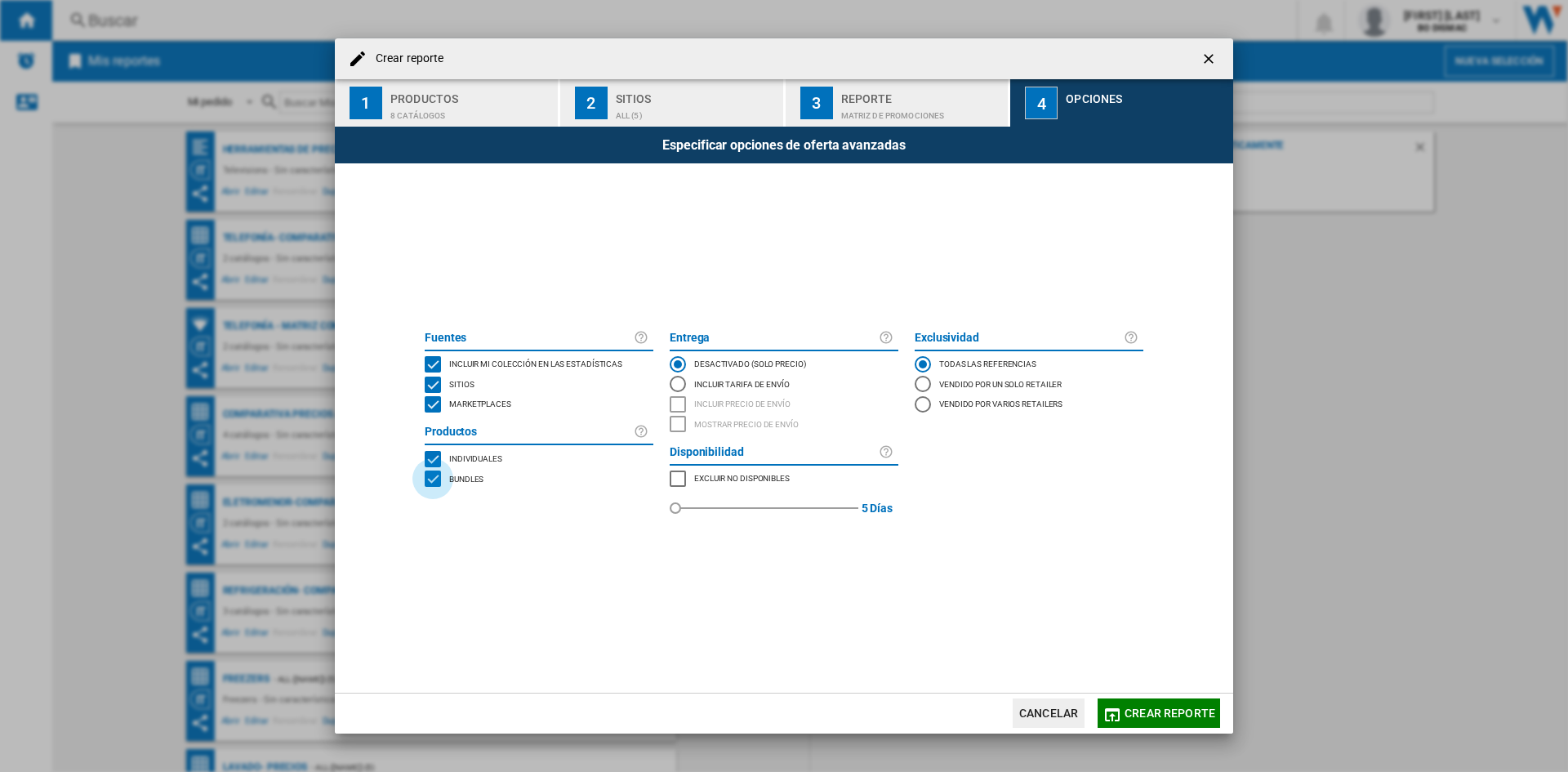 click 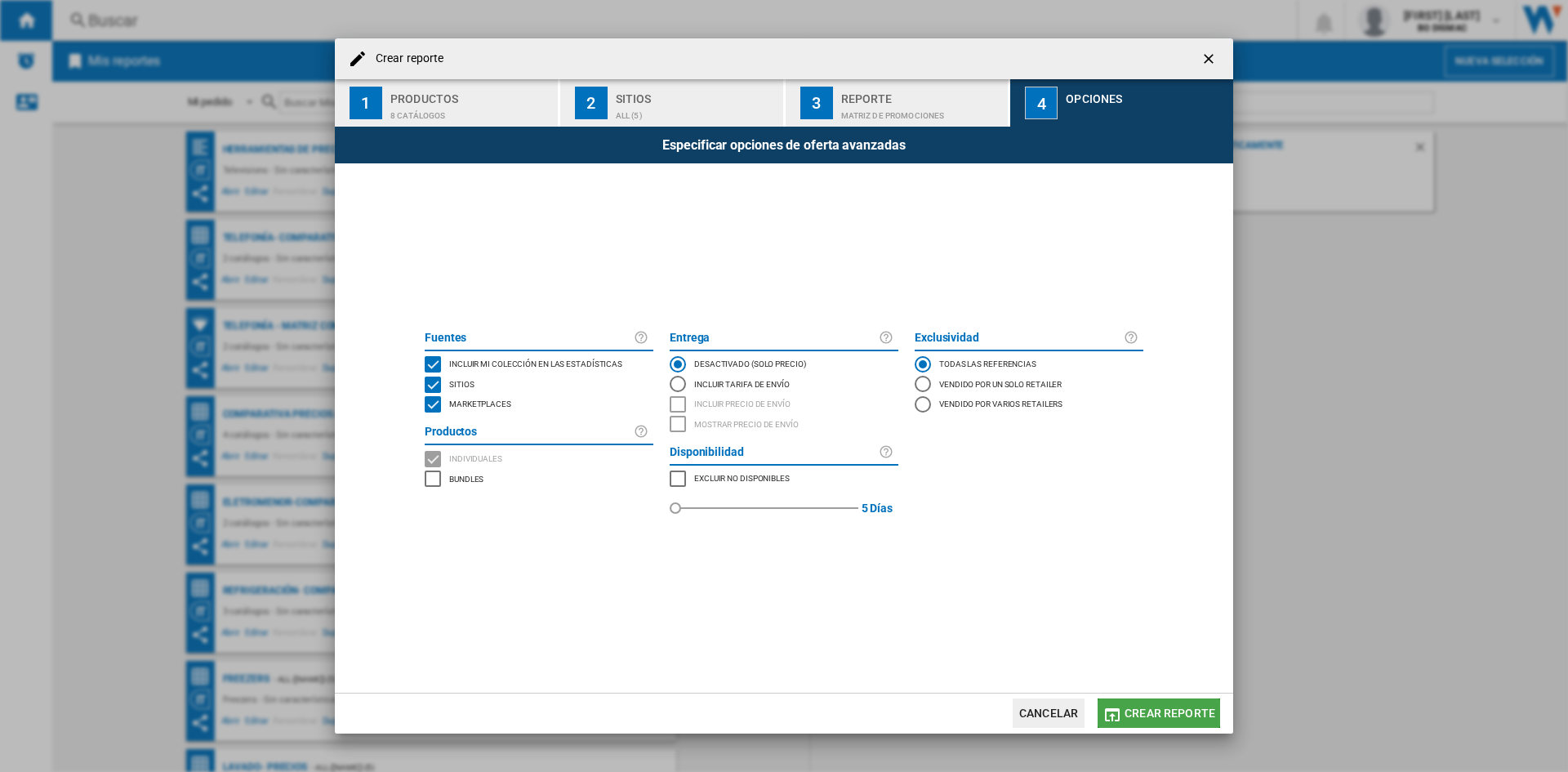 click on "Crear reporte" 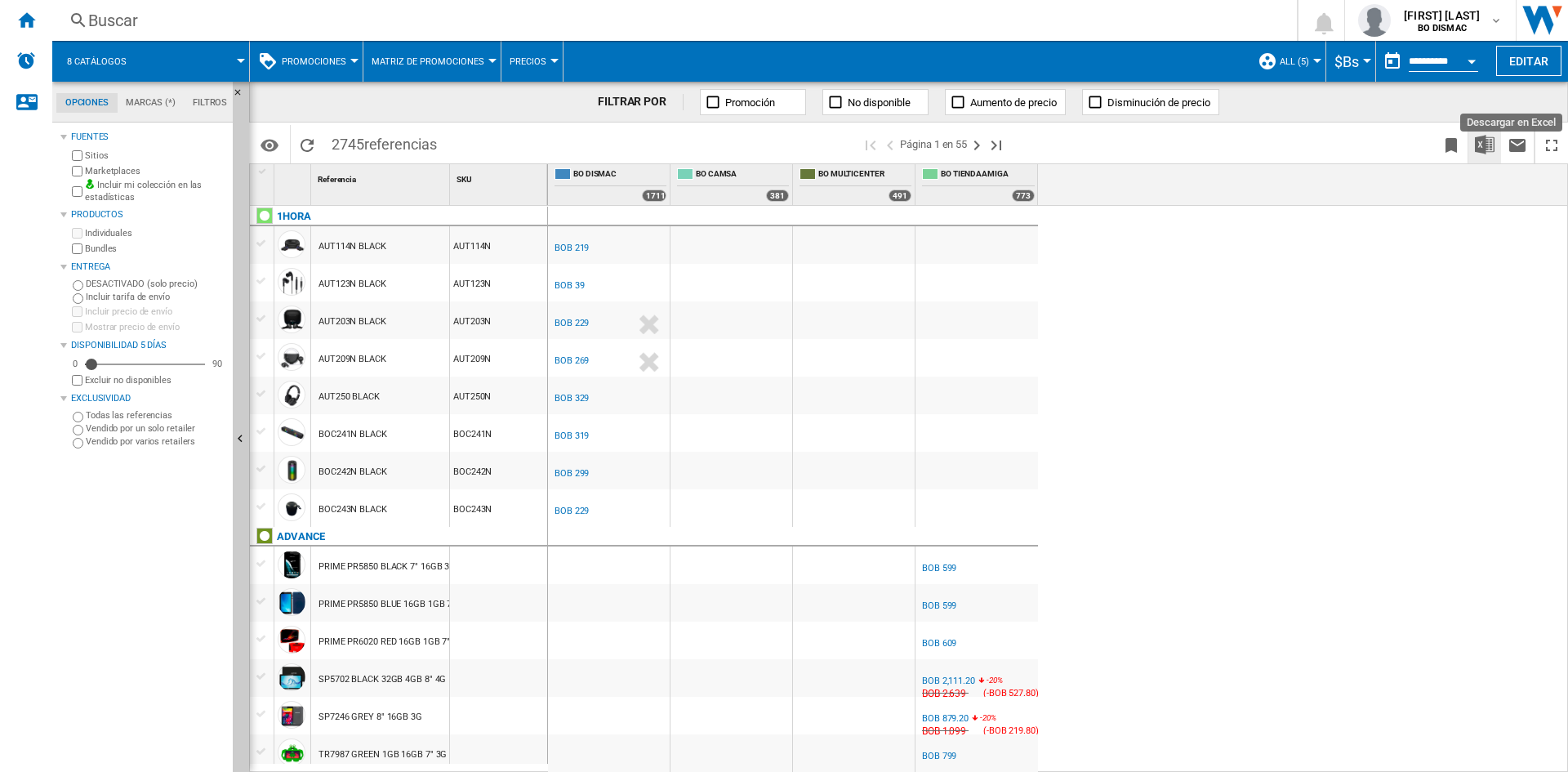 click at bounding box center (1485, 145) 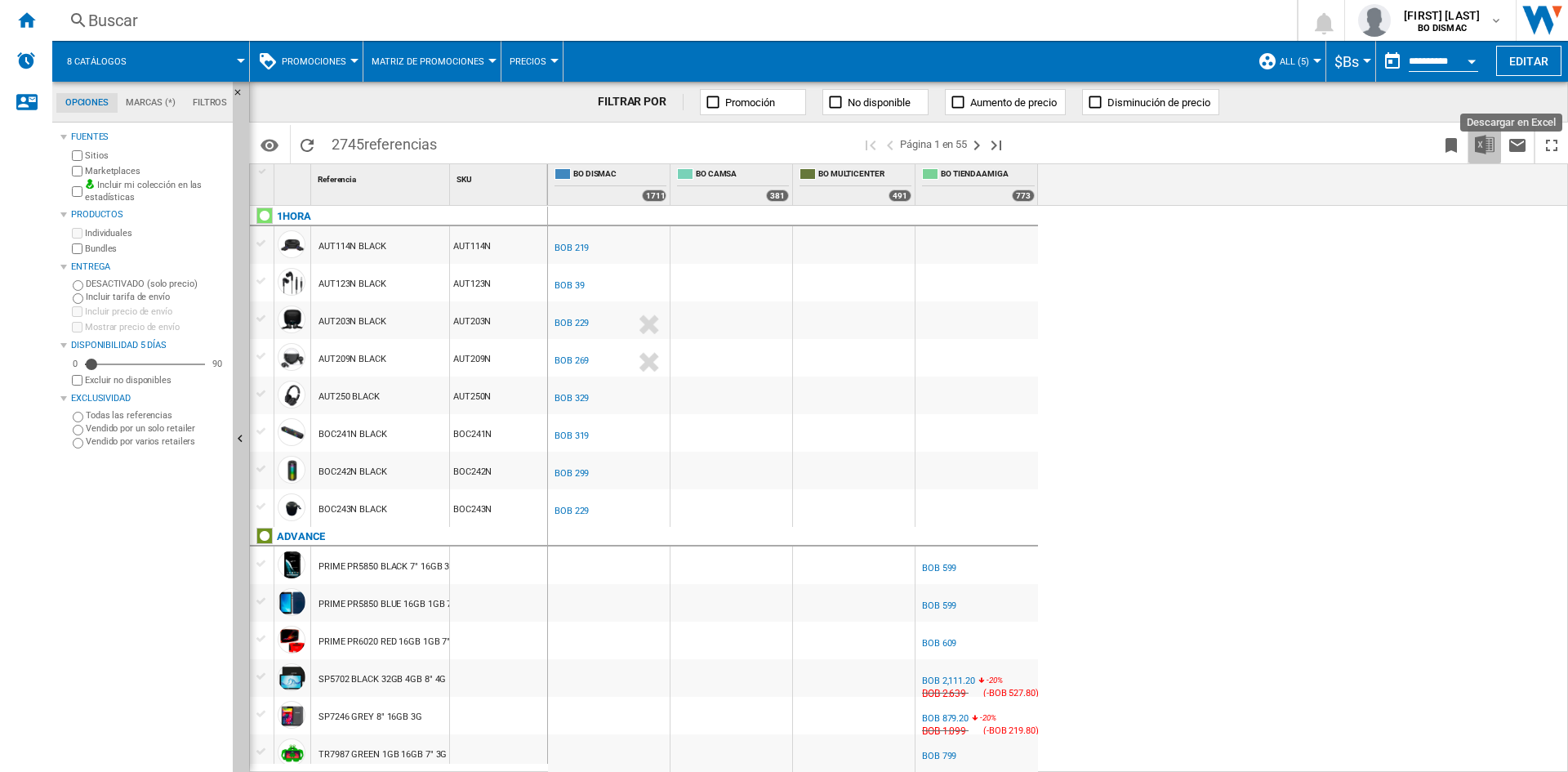 click at bounding box center (1485, 145) 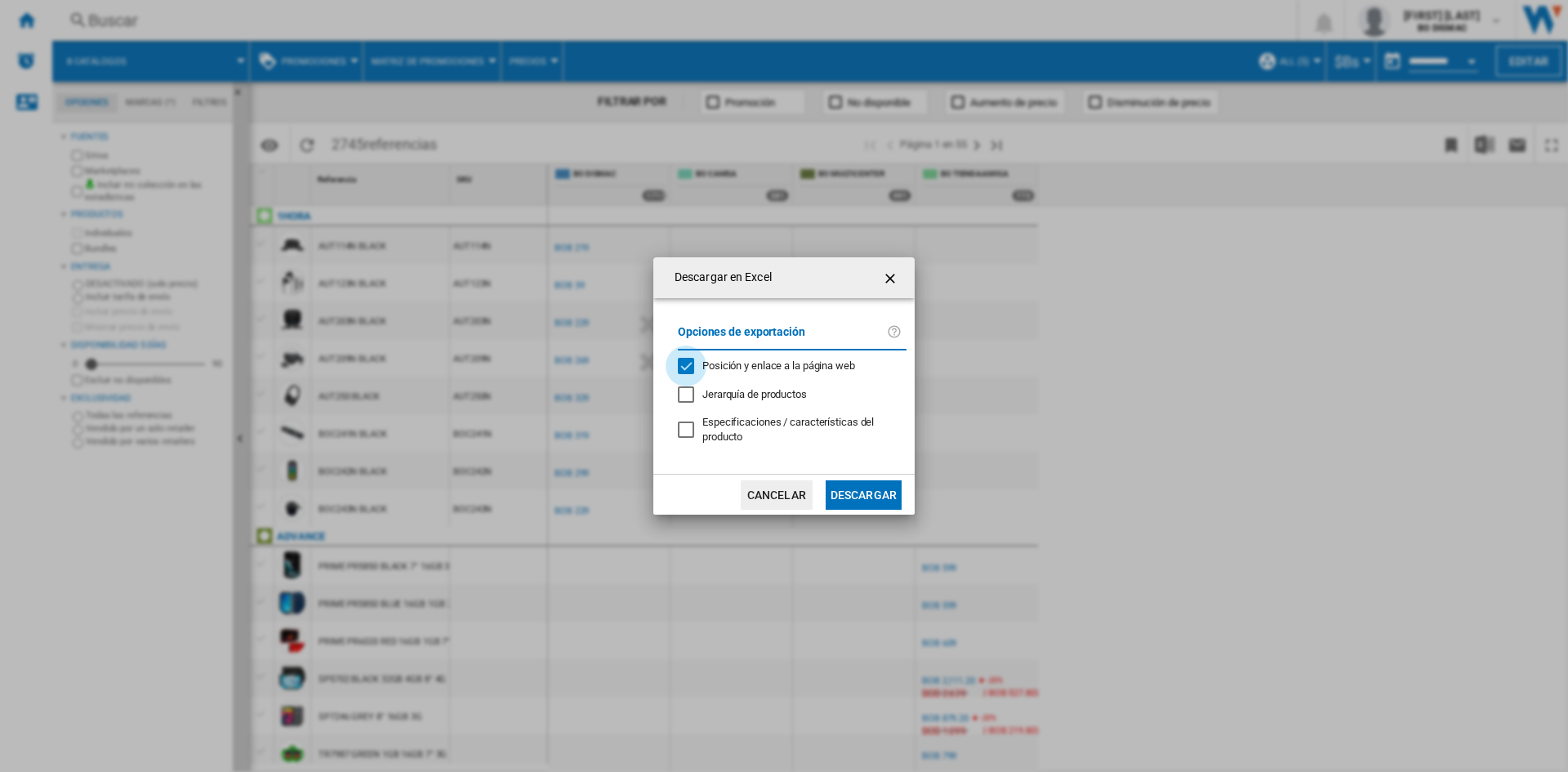 click 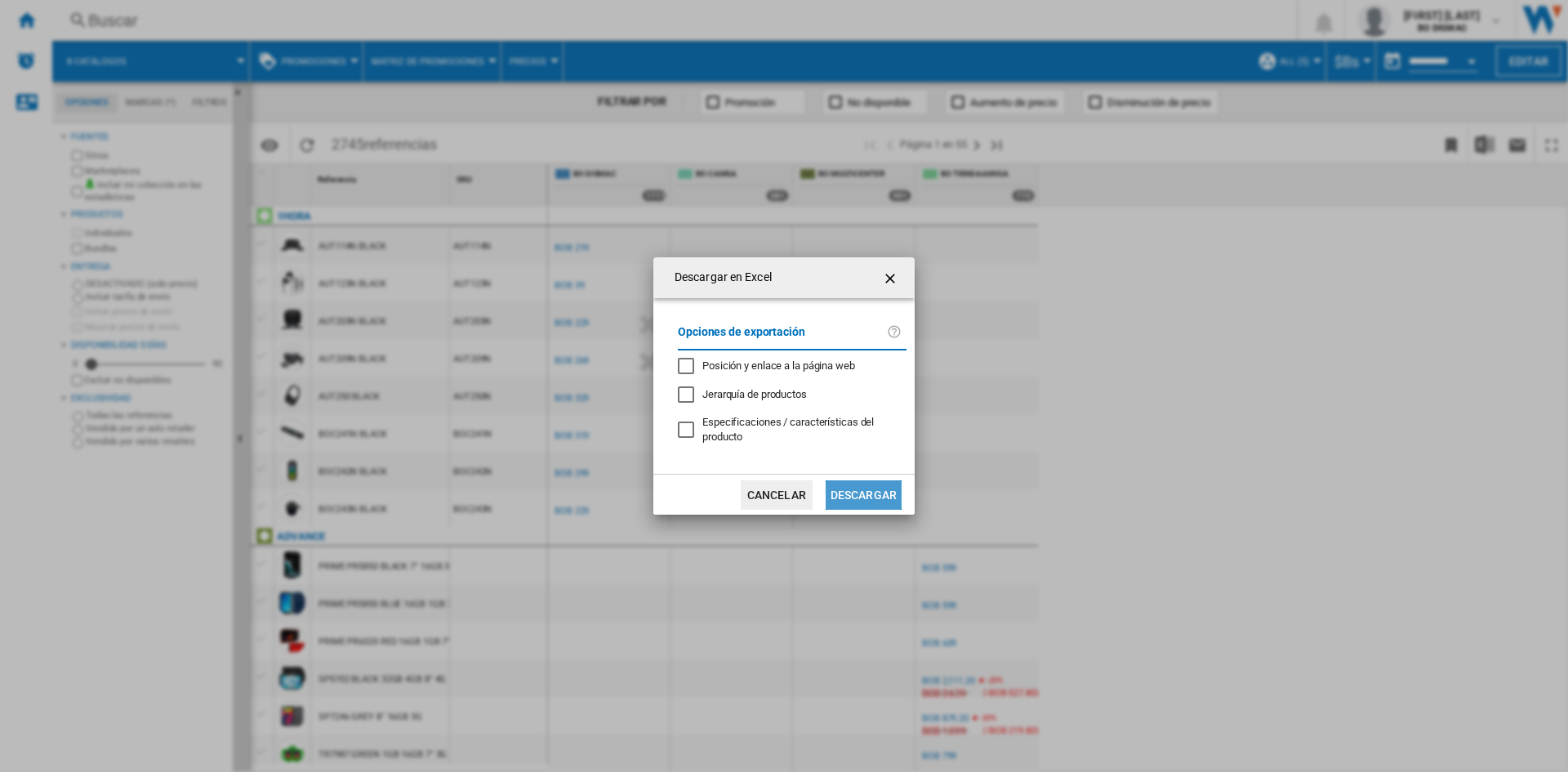 click on "Descargar" 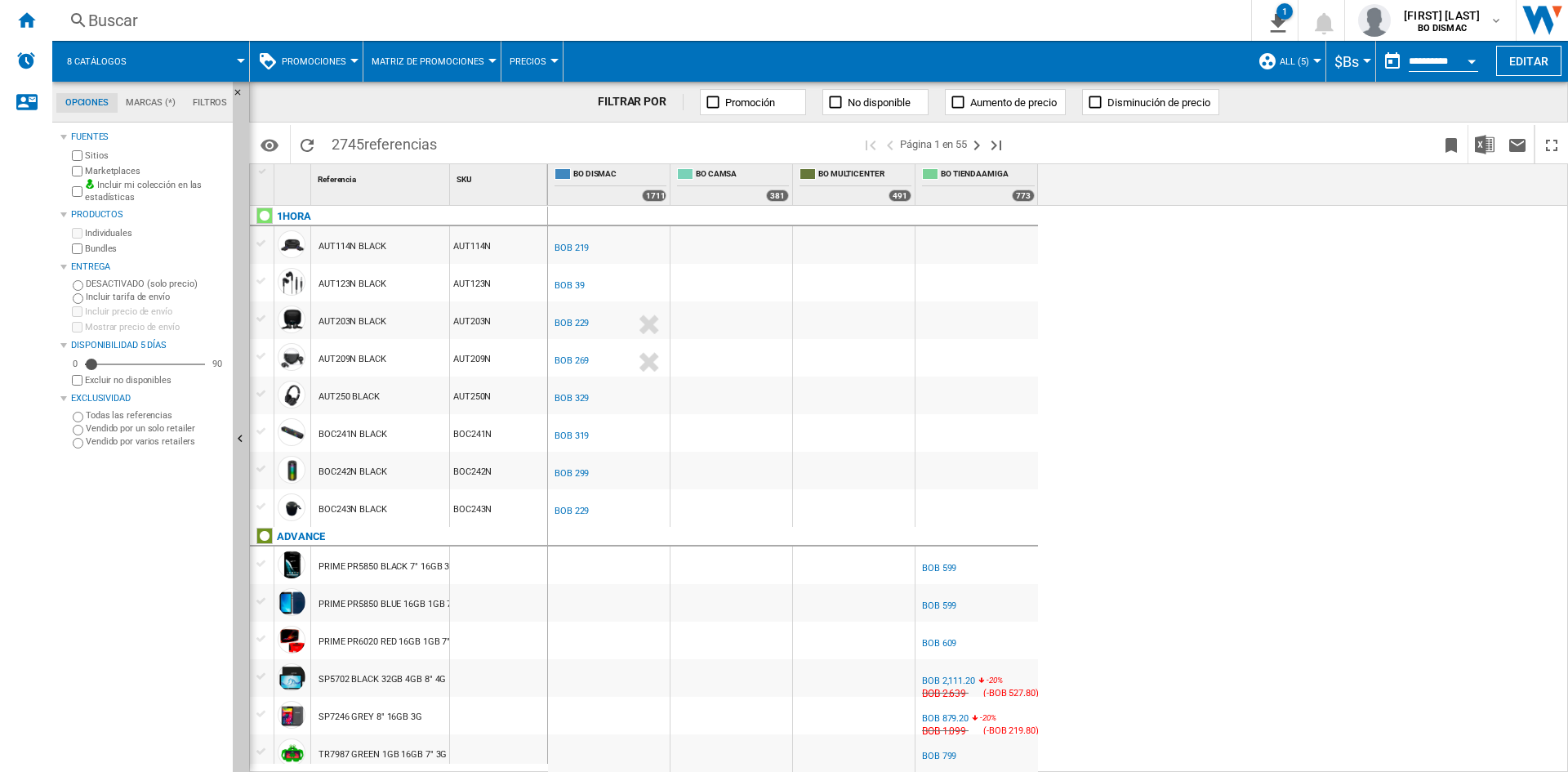 click at bounding box center (354, 60) 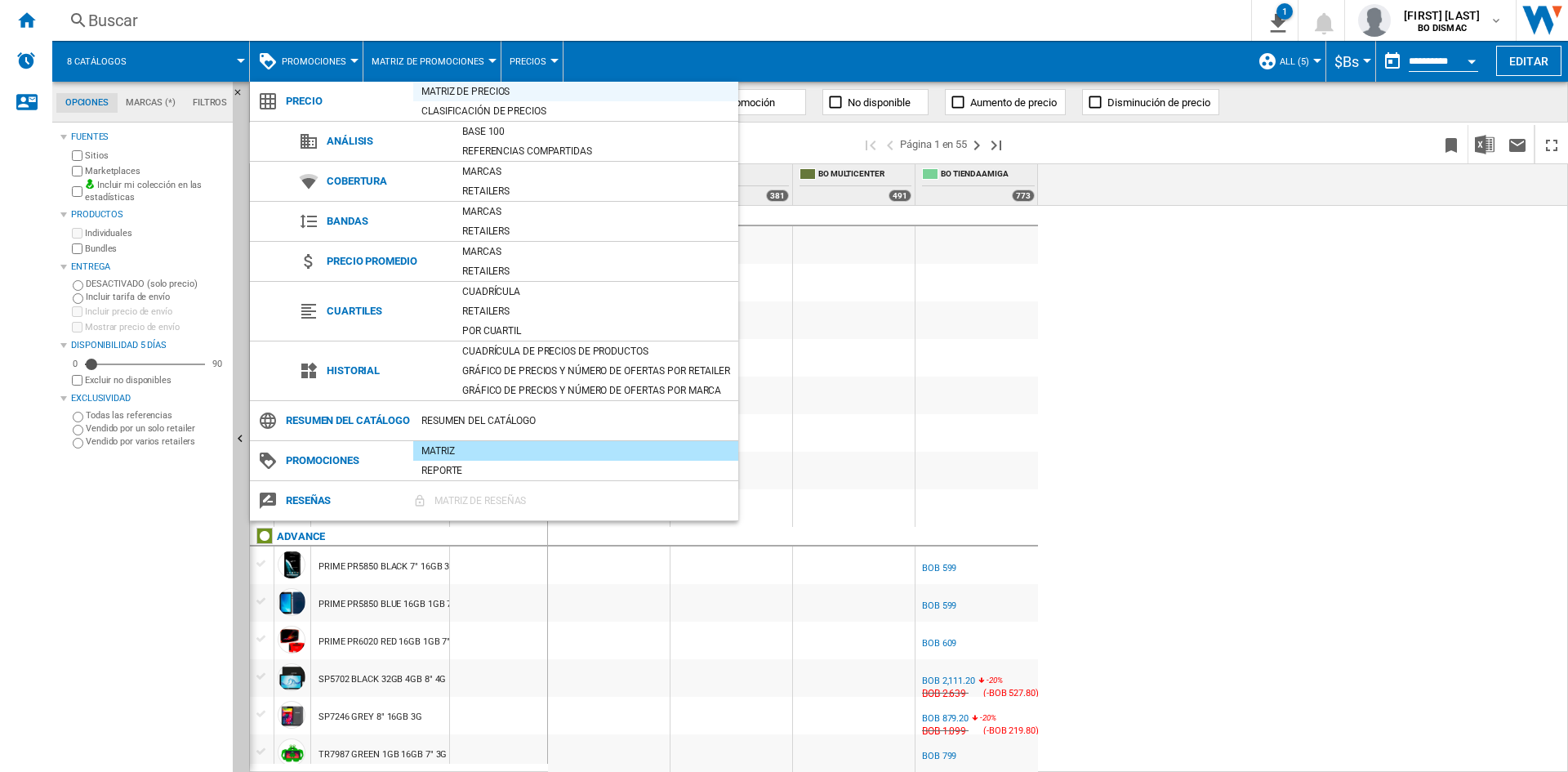 click on "Matriz de precios" at bounding box center [576, 91] 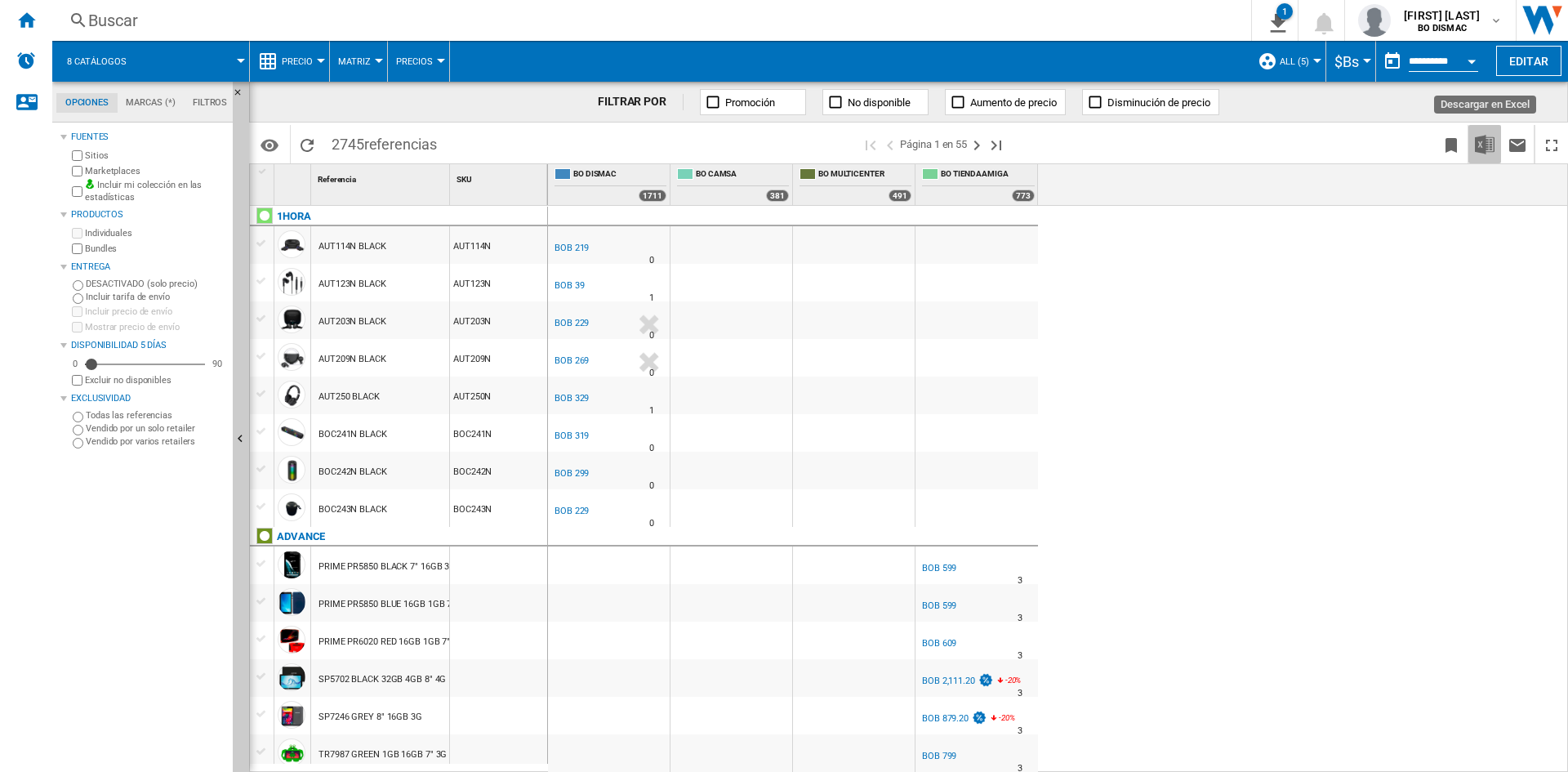 click at bounding box center (1485, 144) 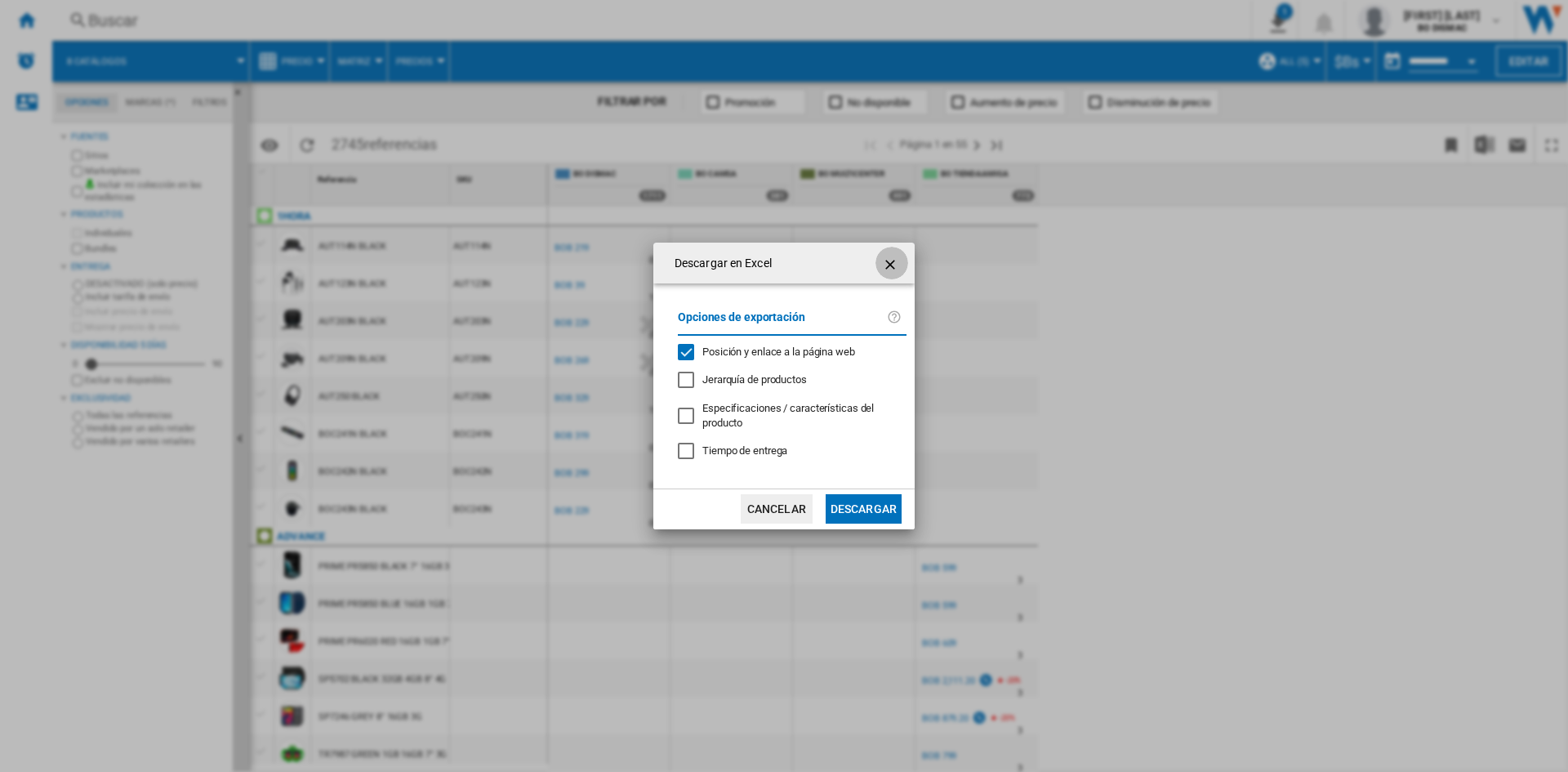 click at bounding box center [892, 265] 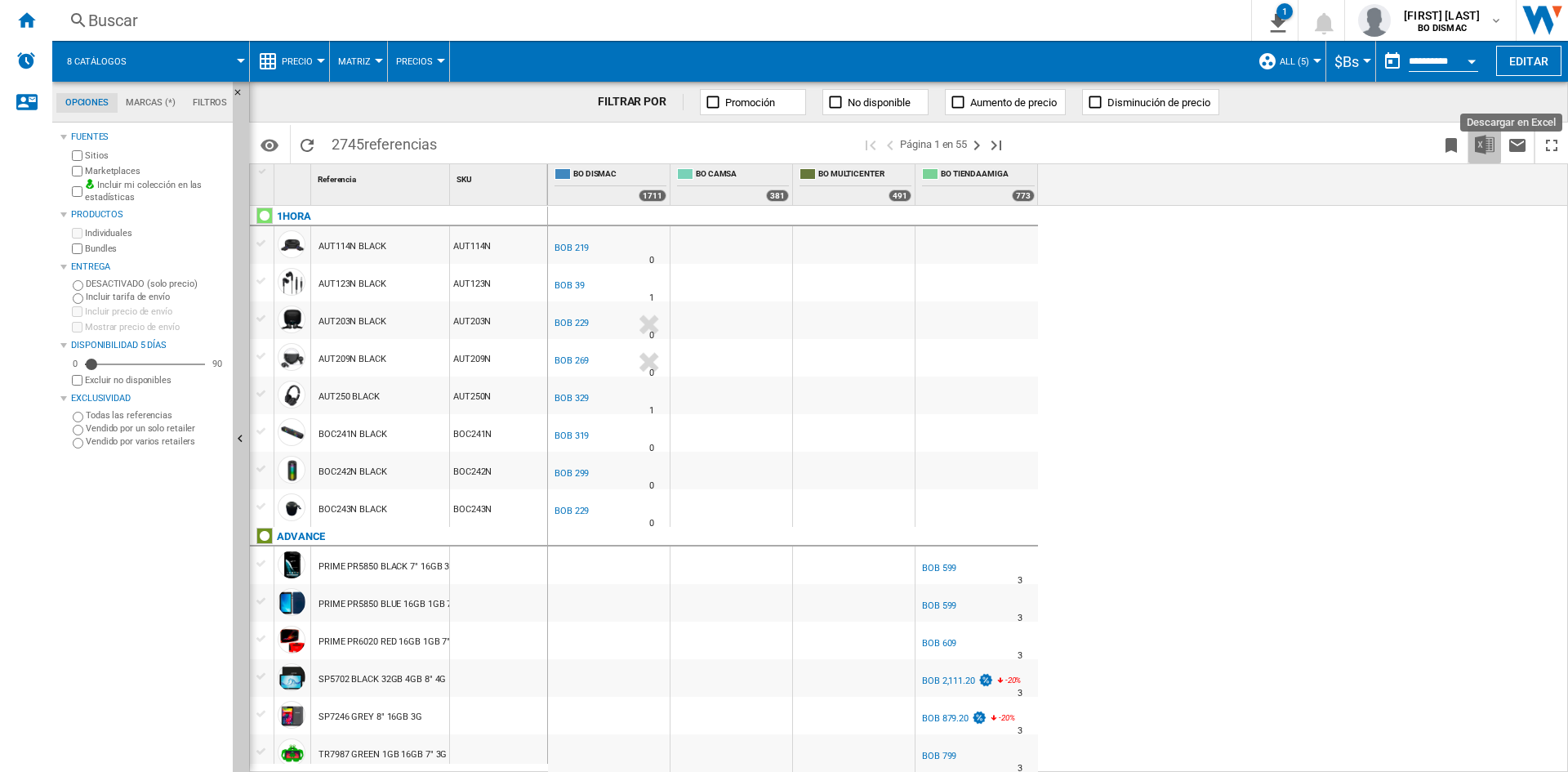 click at bounding box center (1485, 145) 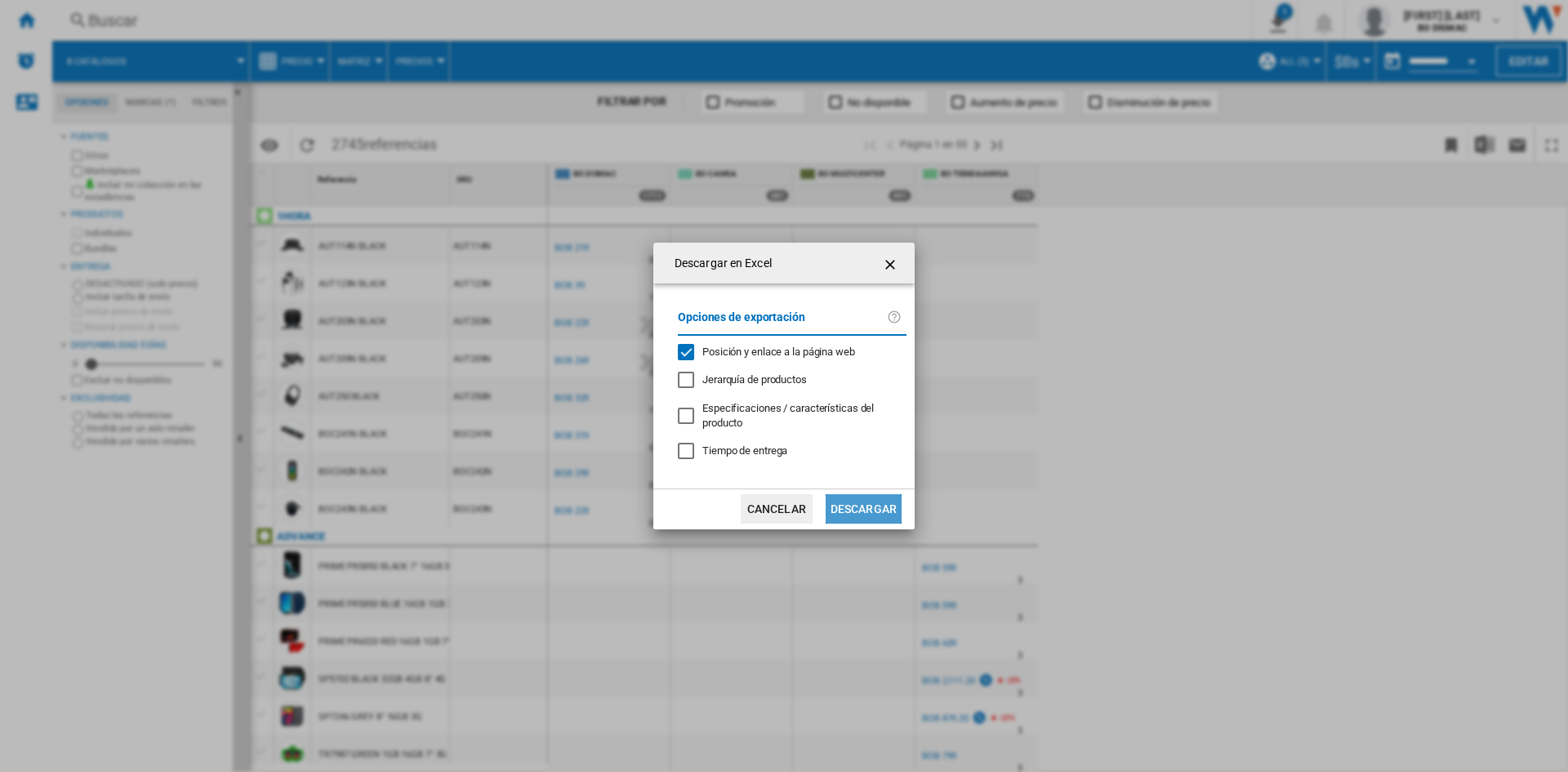 click on "Descargar" 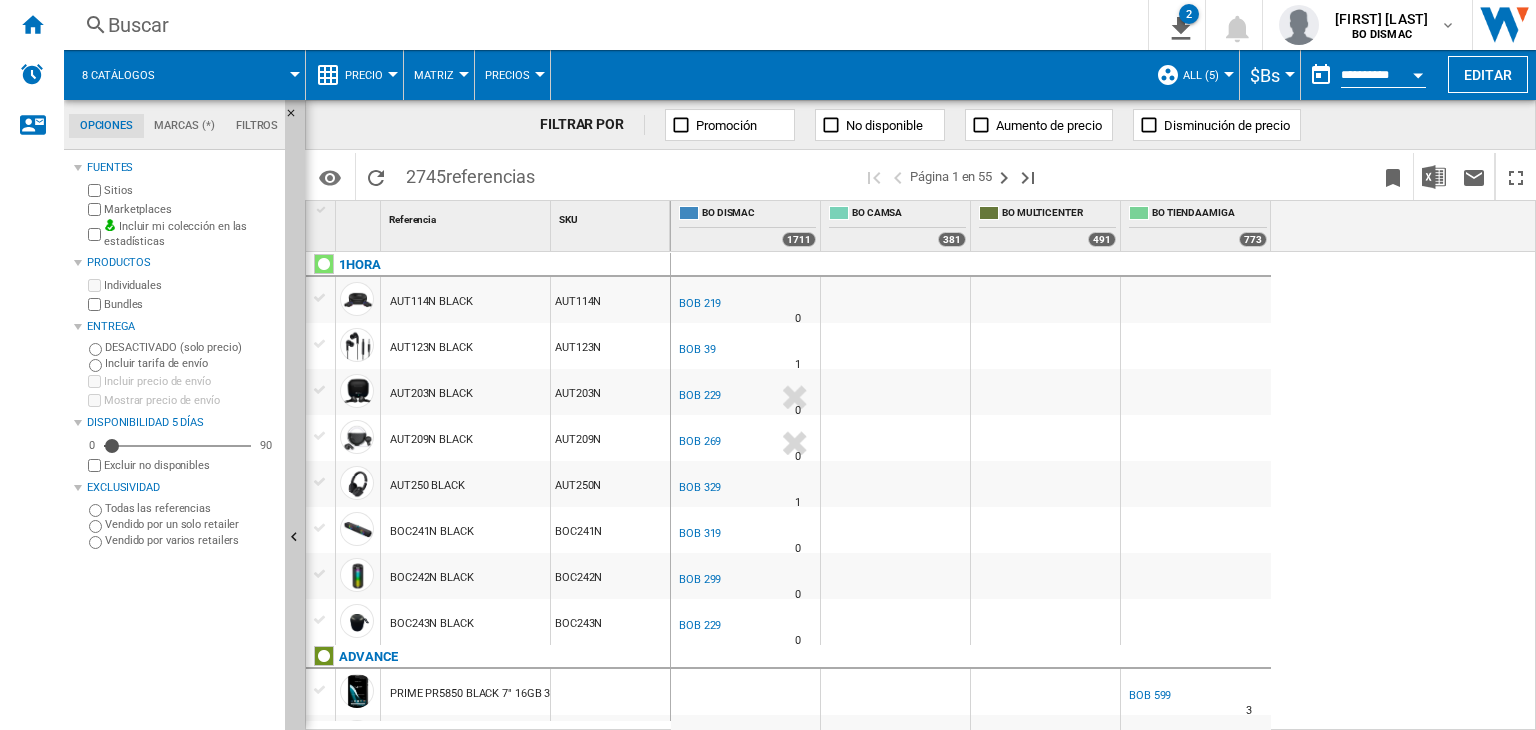 click at bounding box center [1418, 72] 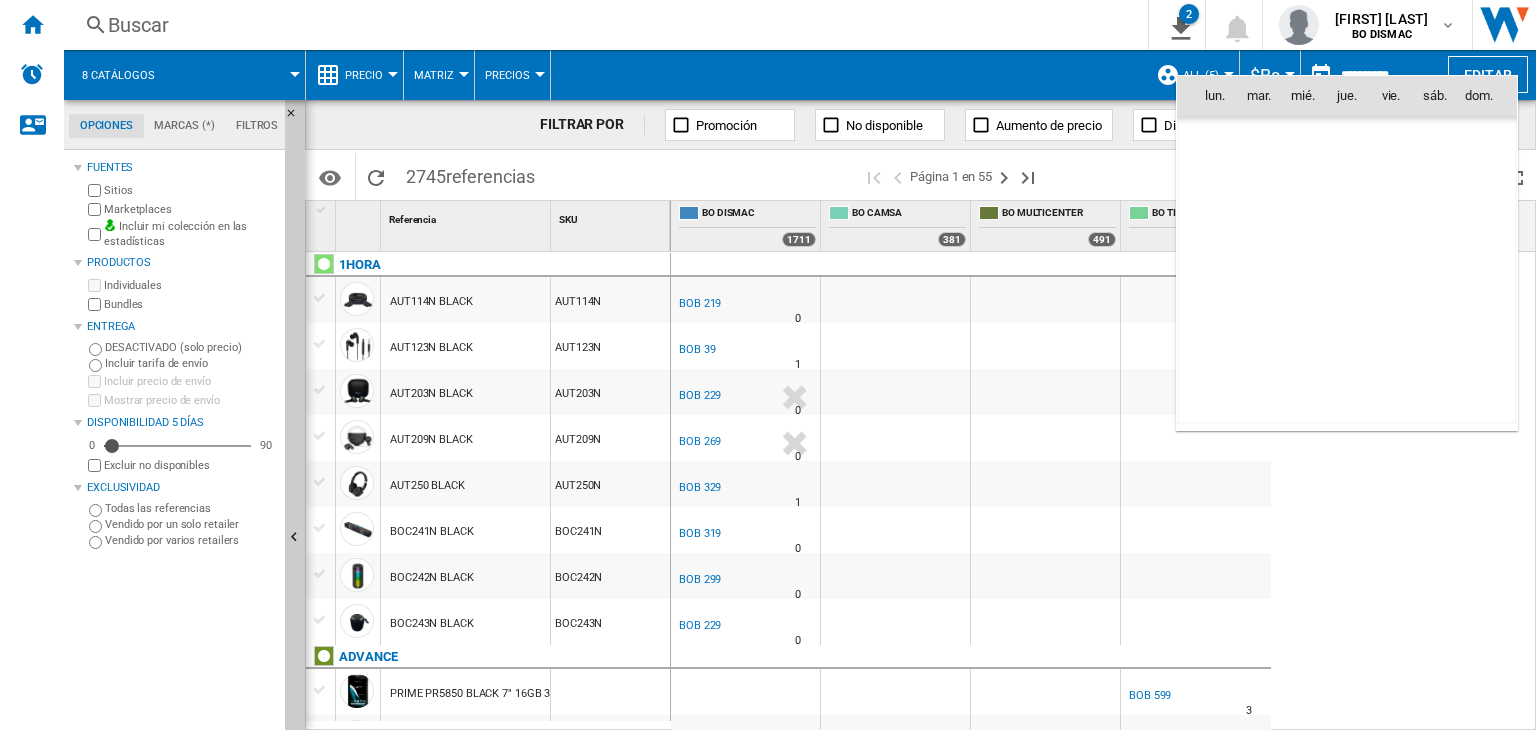 scroll, scrollTop: 9540, scrollLeft: 0, axis: vertical 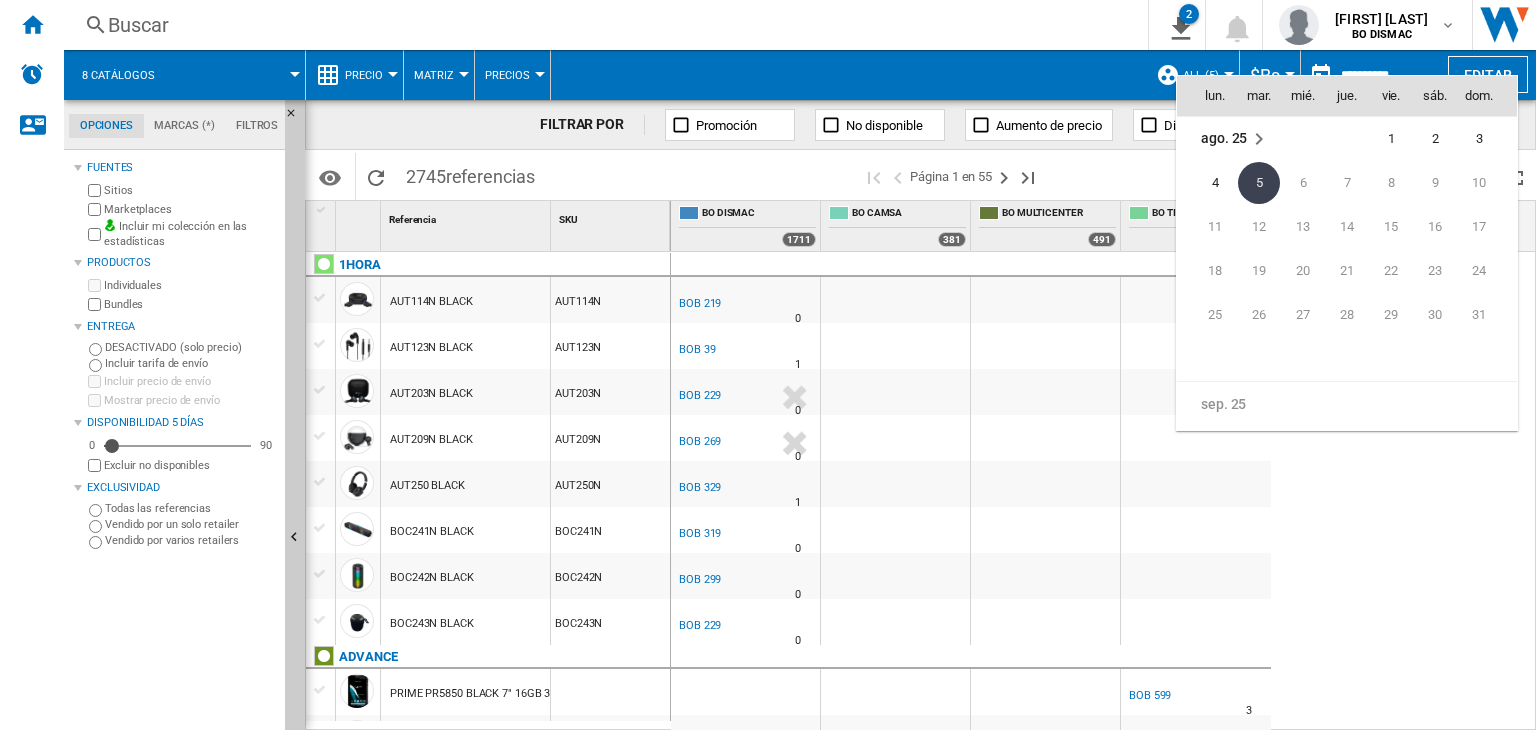 click at bounding box center [768, 365] 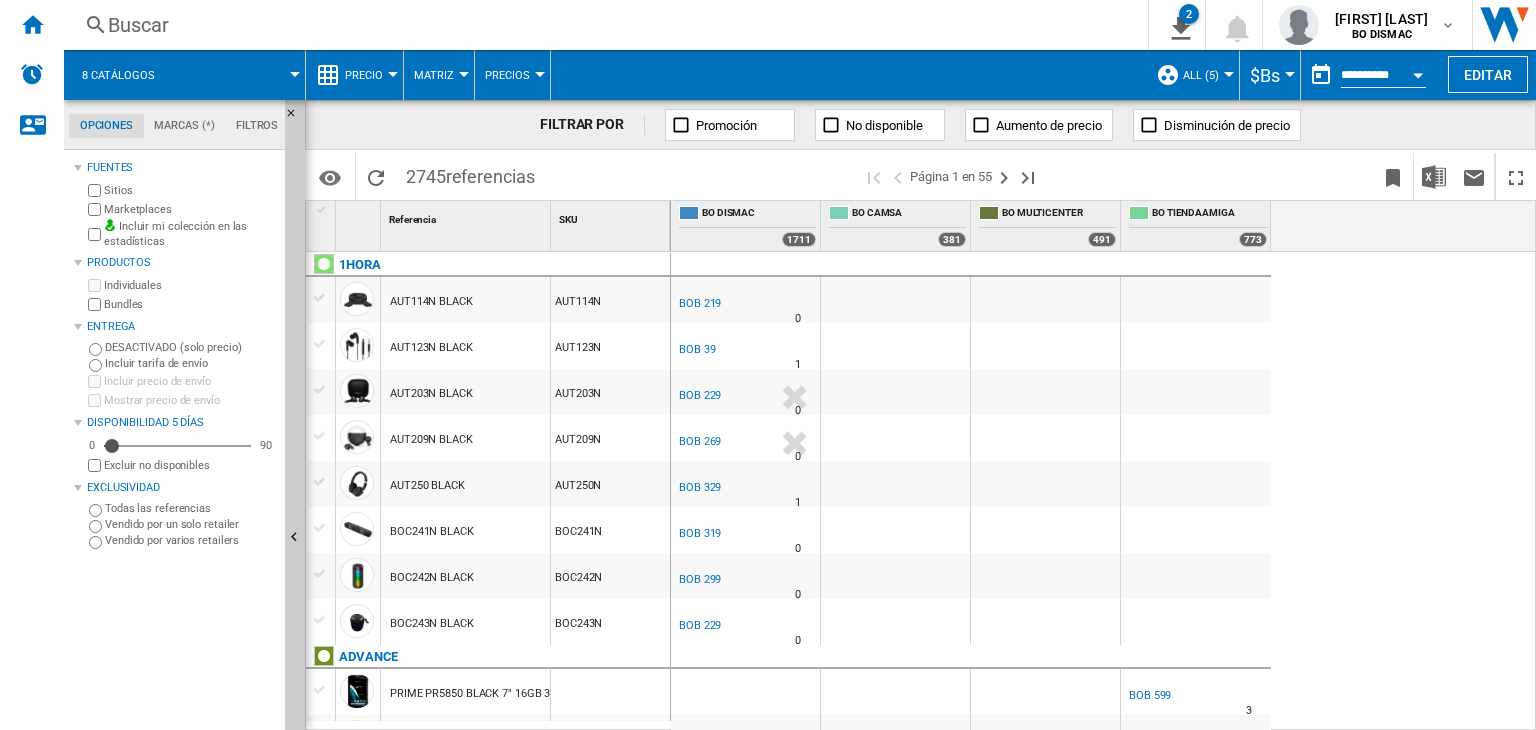 click on "ALL (5)" at bounding box center (1206, 75) 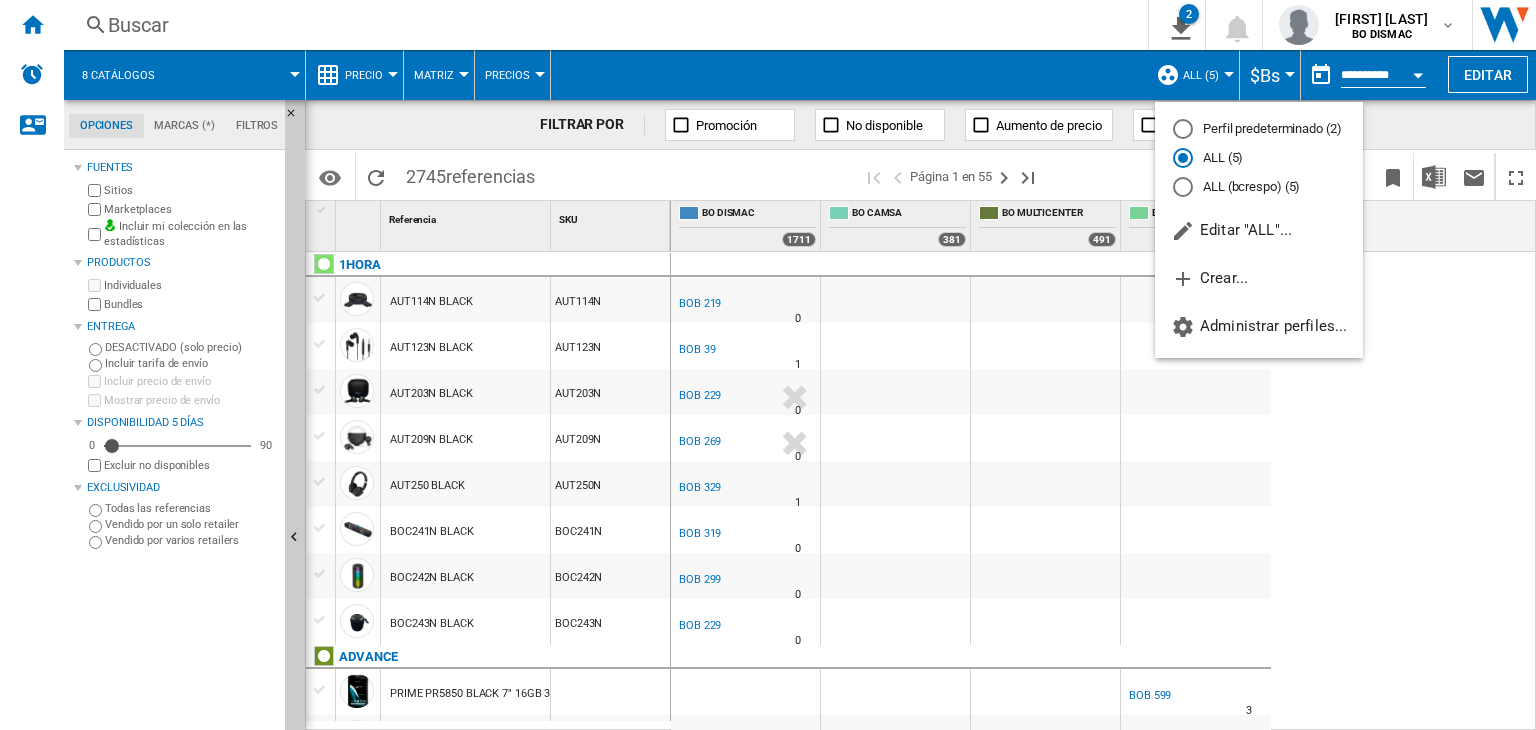 click at bounding box center (768, 365) 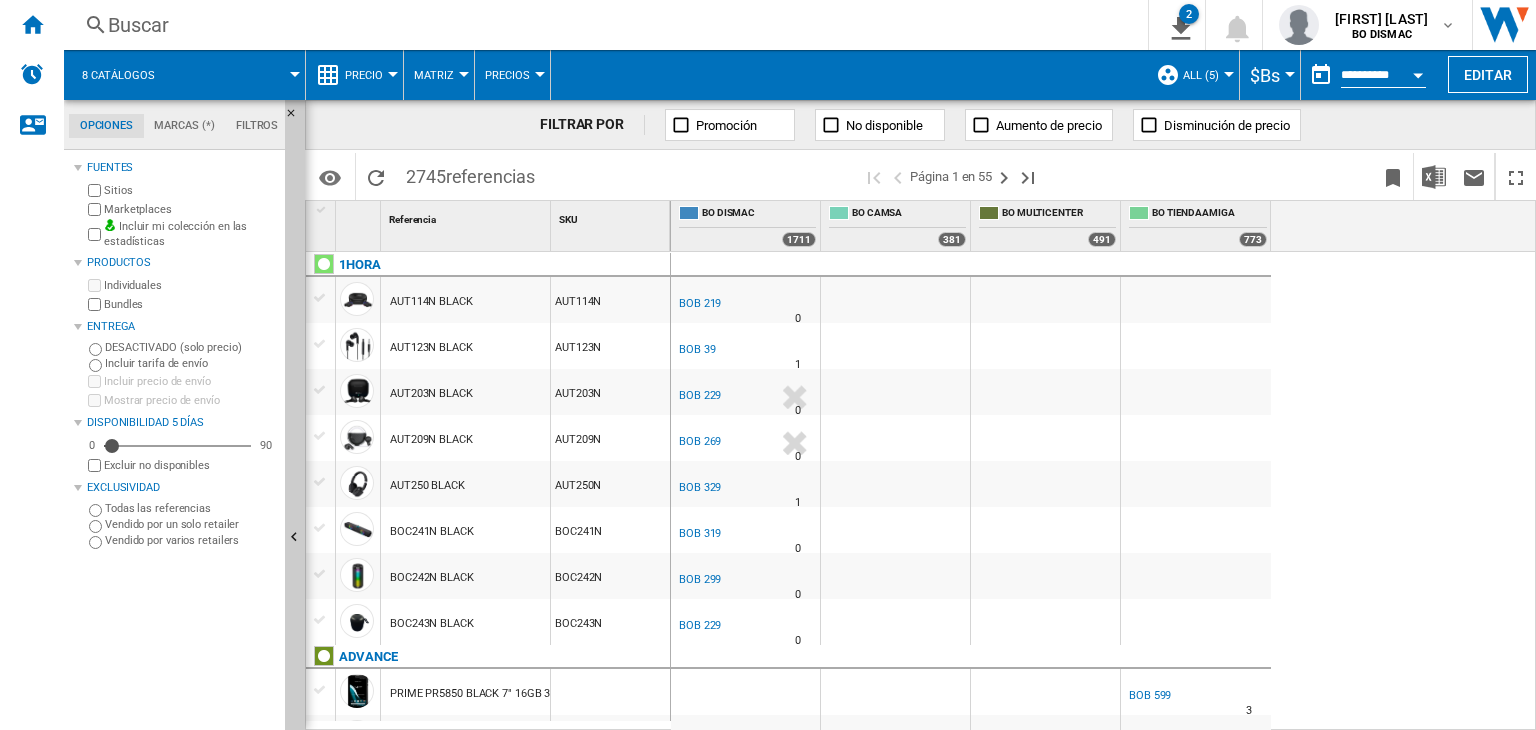 click at bounding box center [1290, 74] 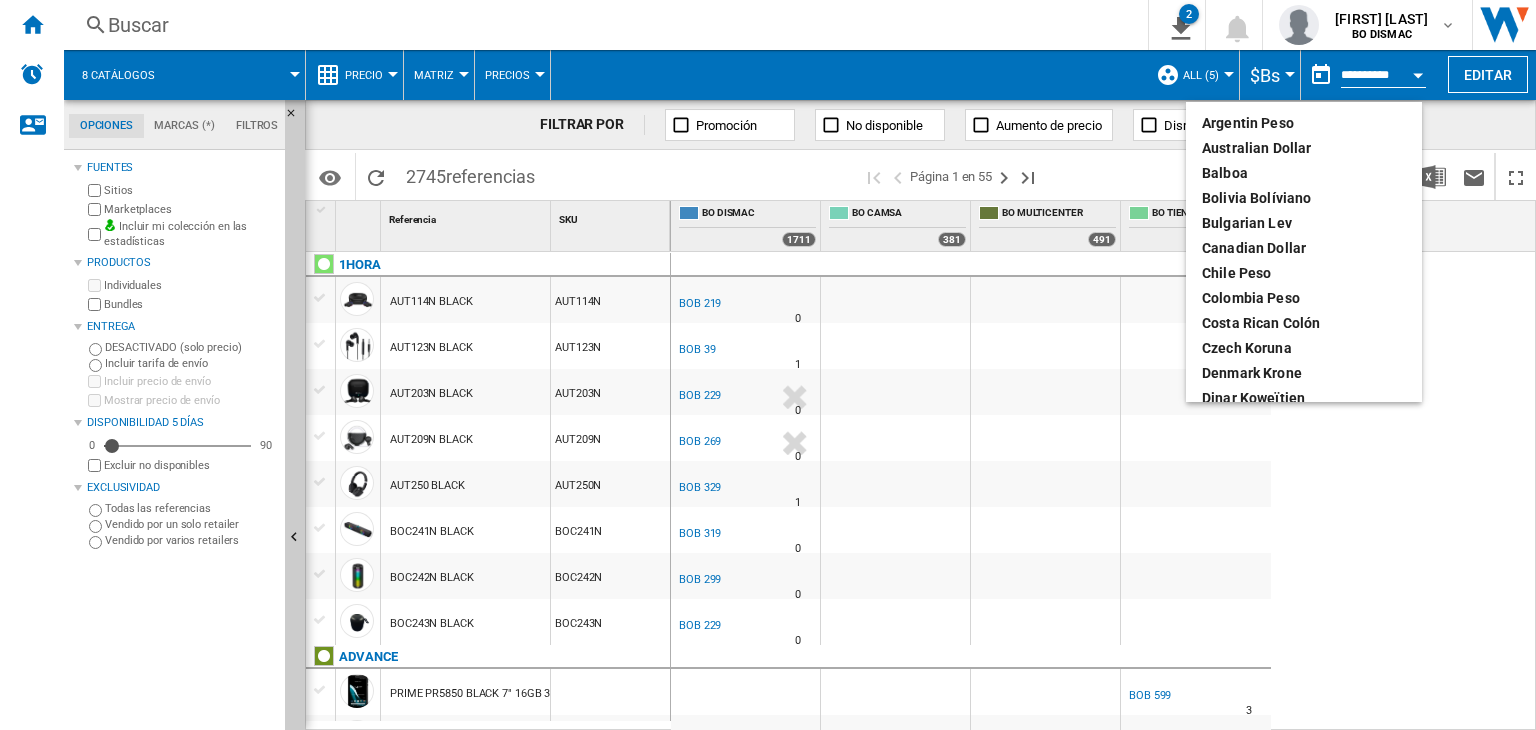 click at bounding box center (768, 365) 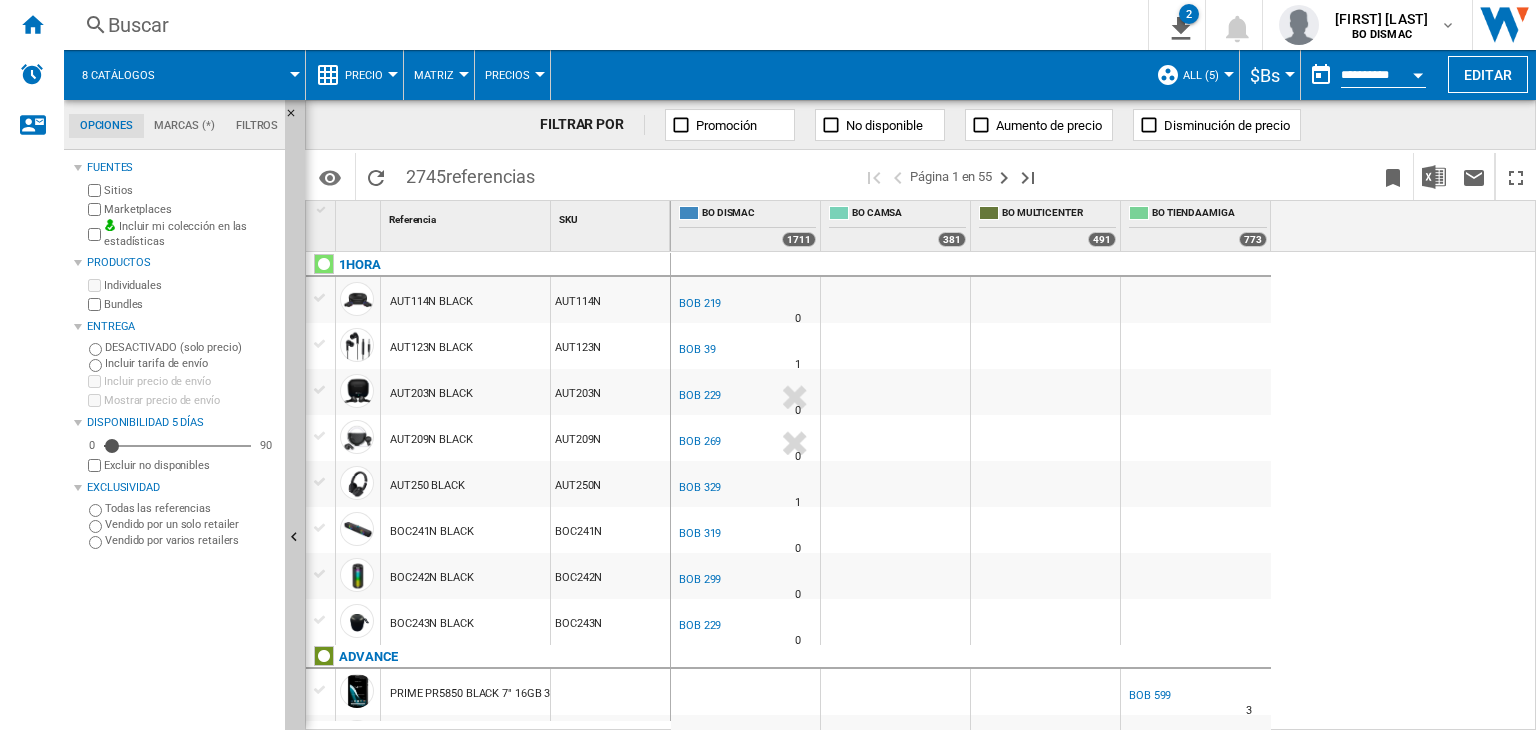 click on "Precio" at bounding box center [364, 75] 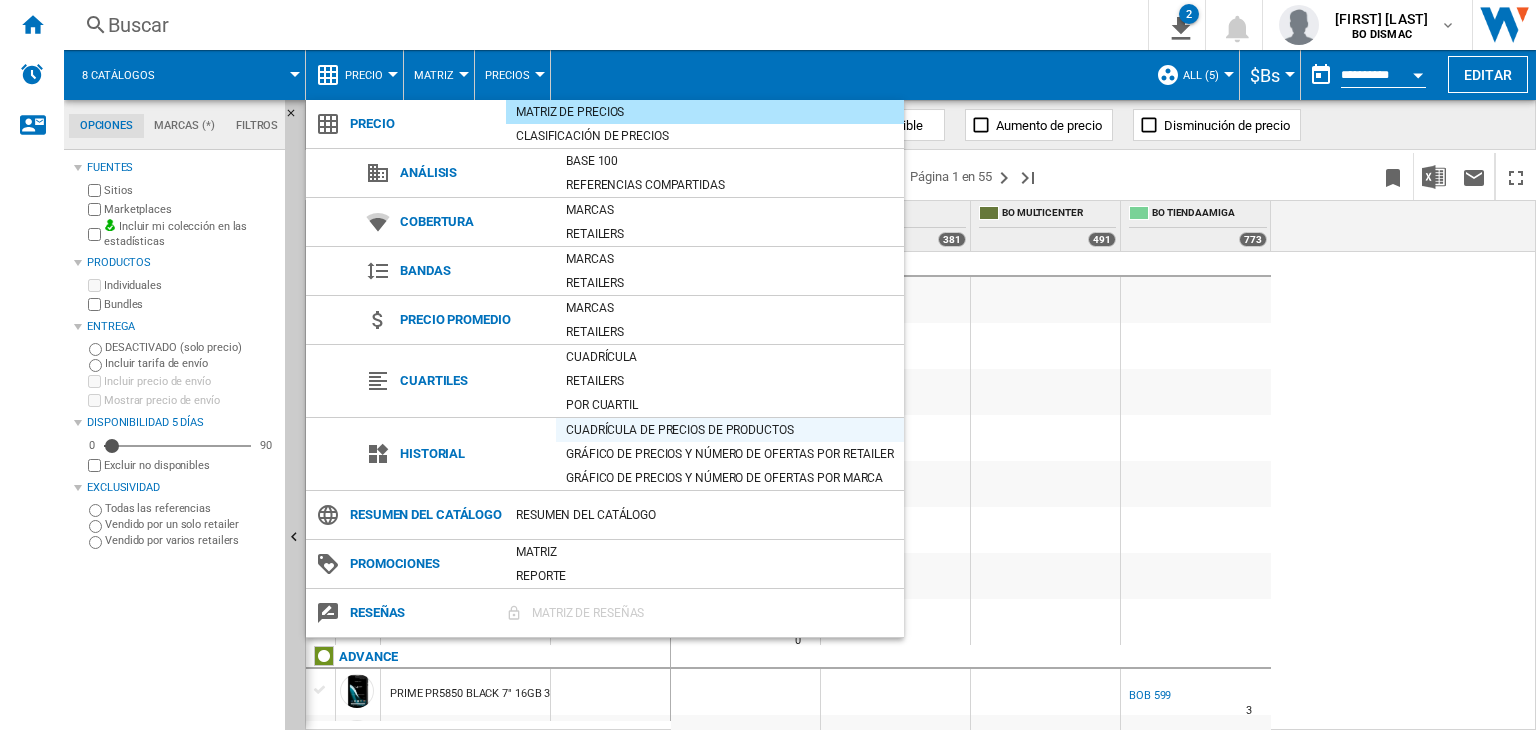 click on "Cuadrícula de precios de productos" at bounding box center [730, 430] 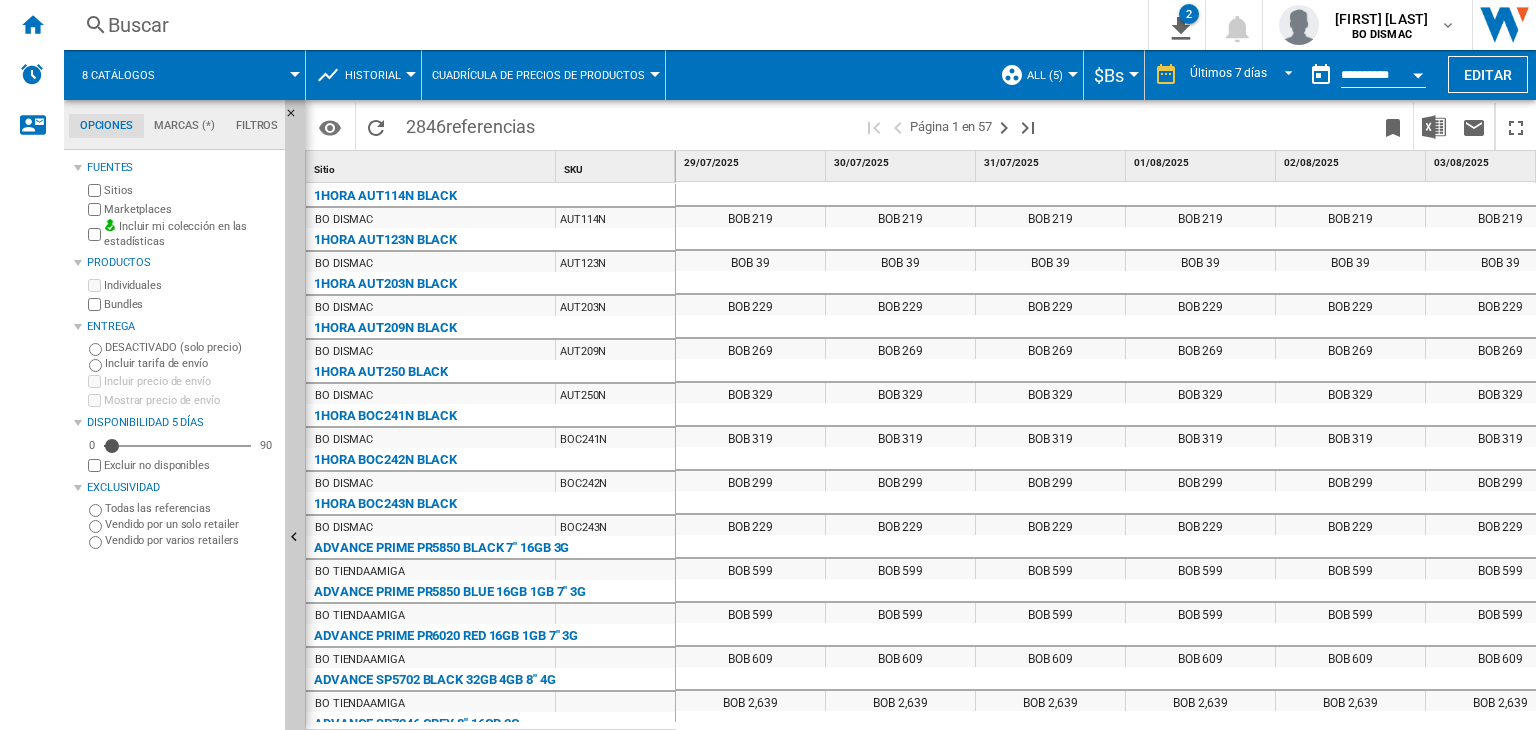 scroll, scrollTop: 0, scrollLeft: 330, axis: horizontal 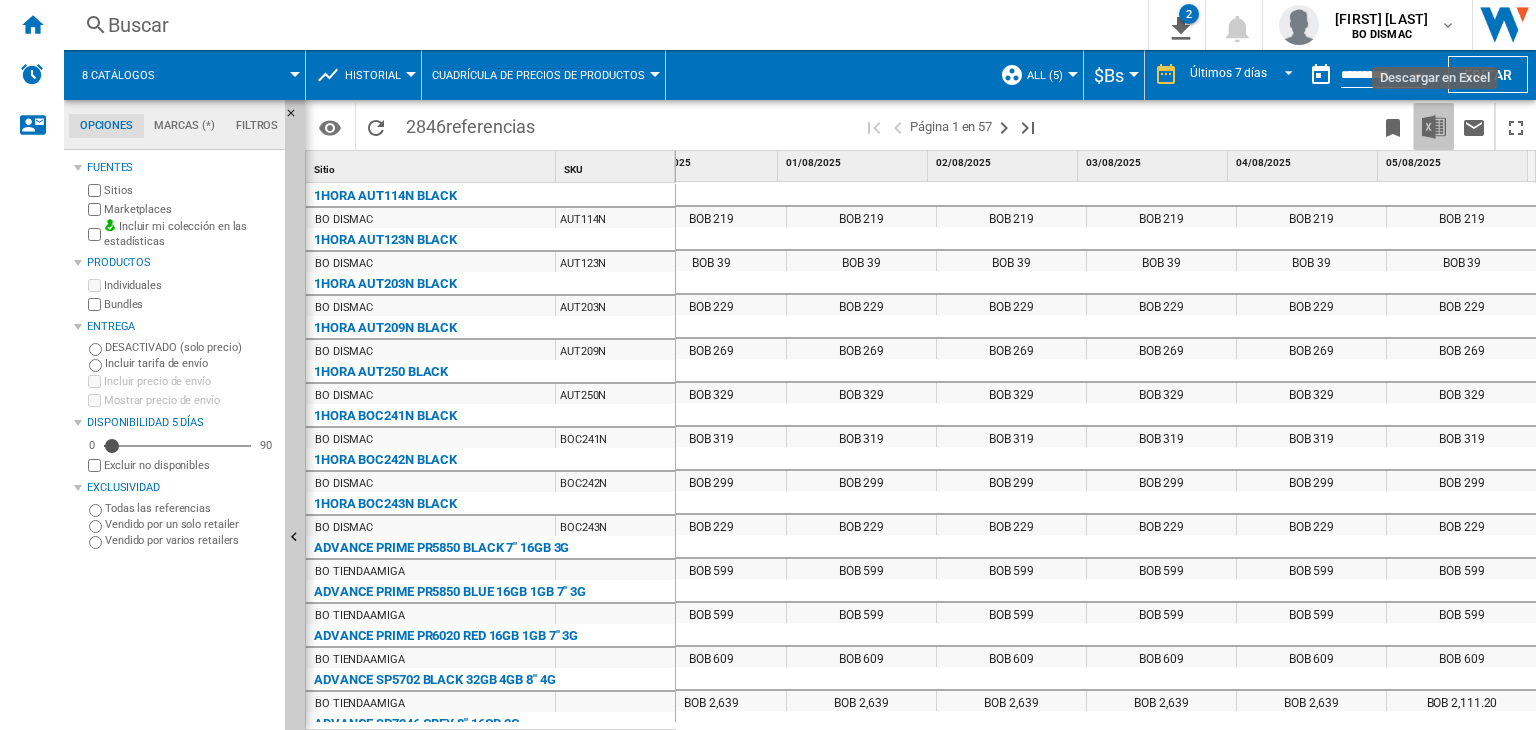 click at bounding box center [1434, 126] 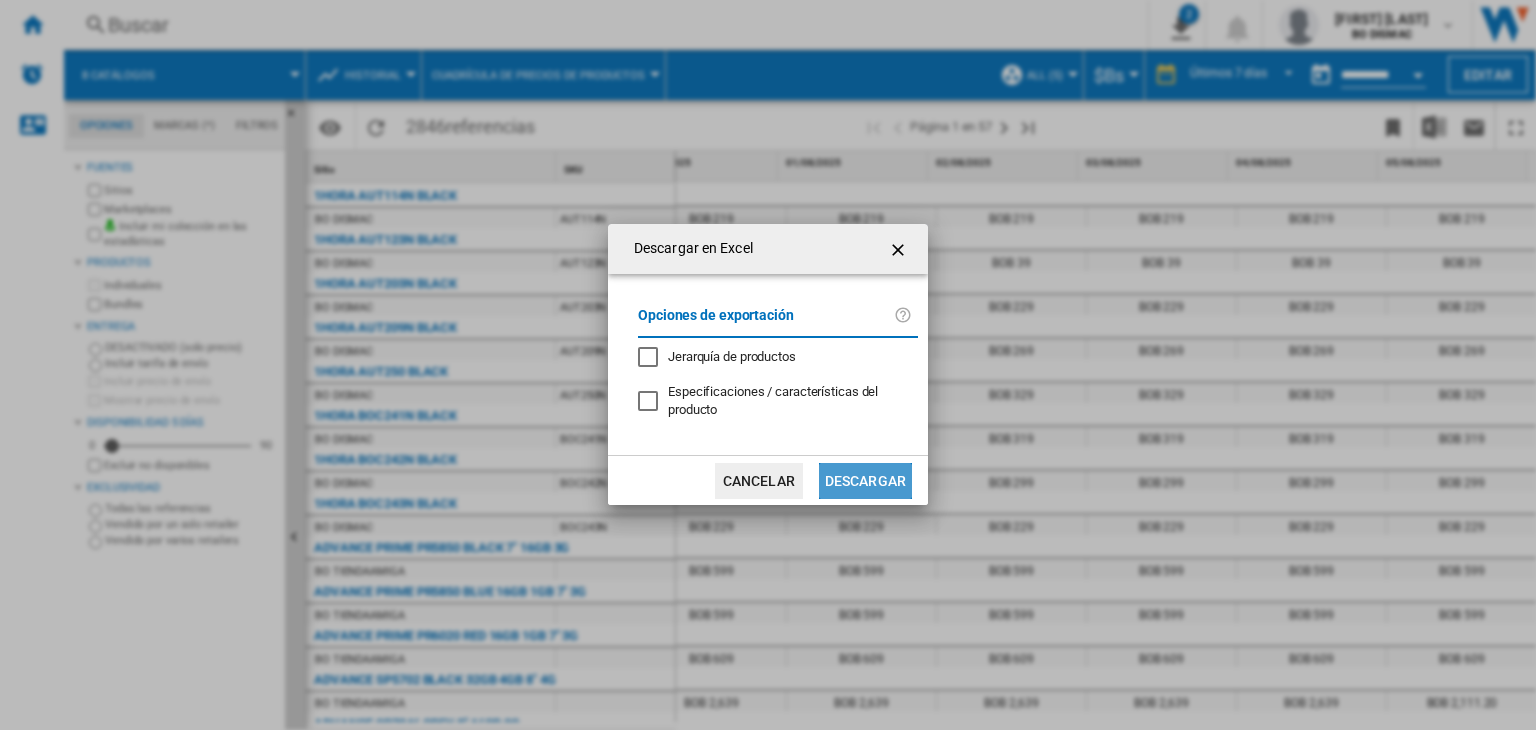 click on "Descargar" 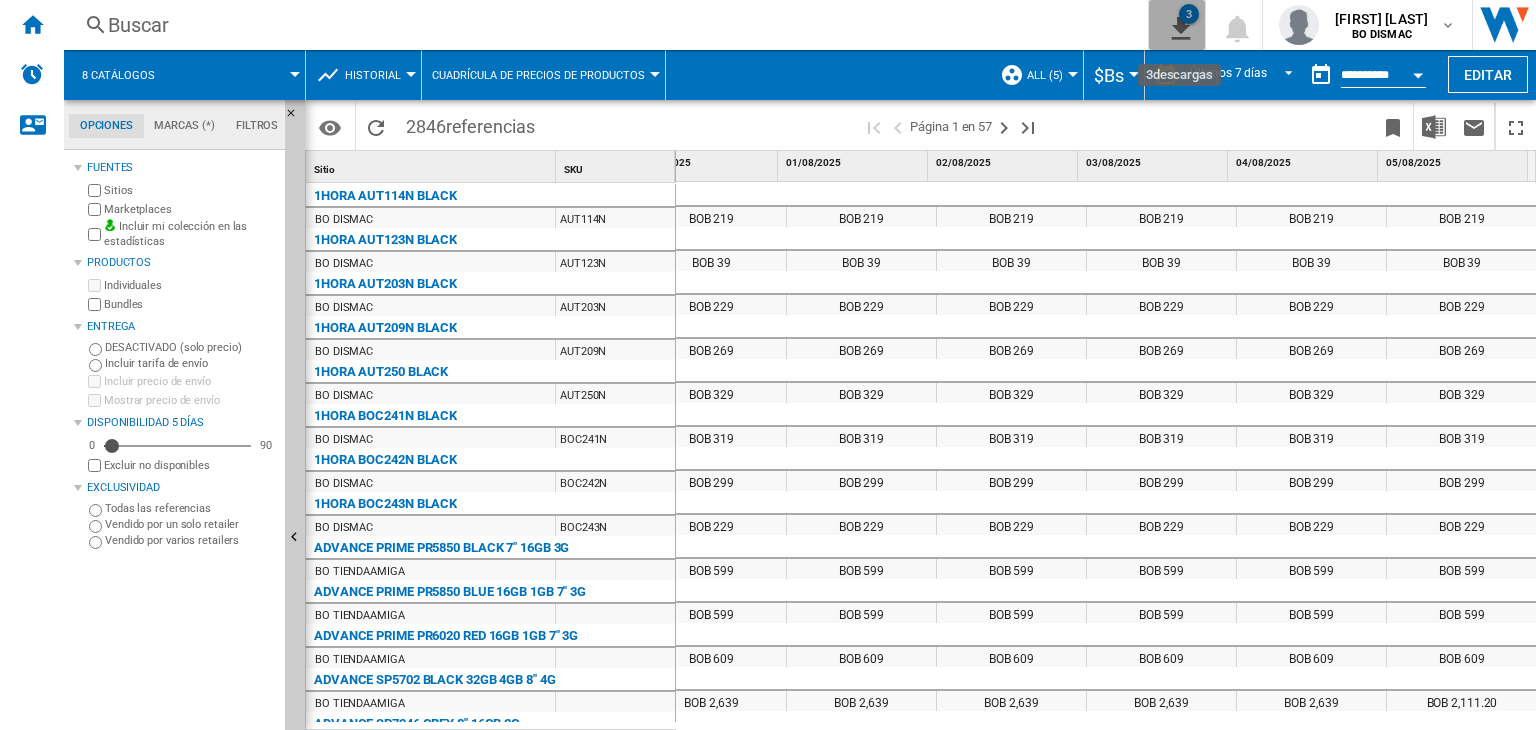 click on "3" at bounding box center [1189, 14] 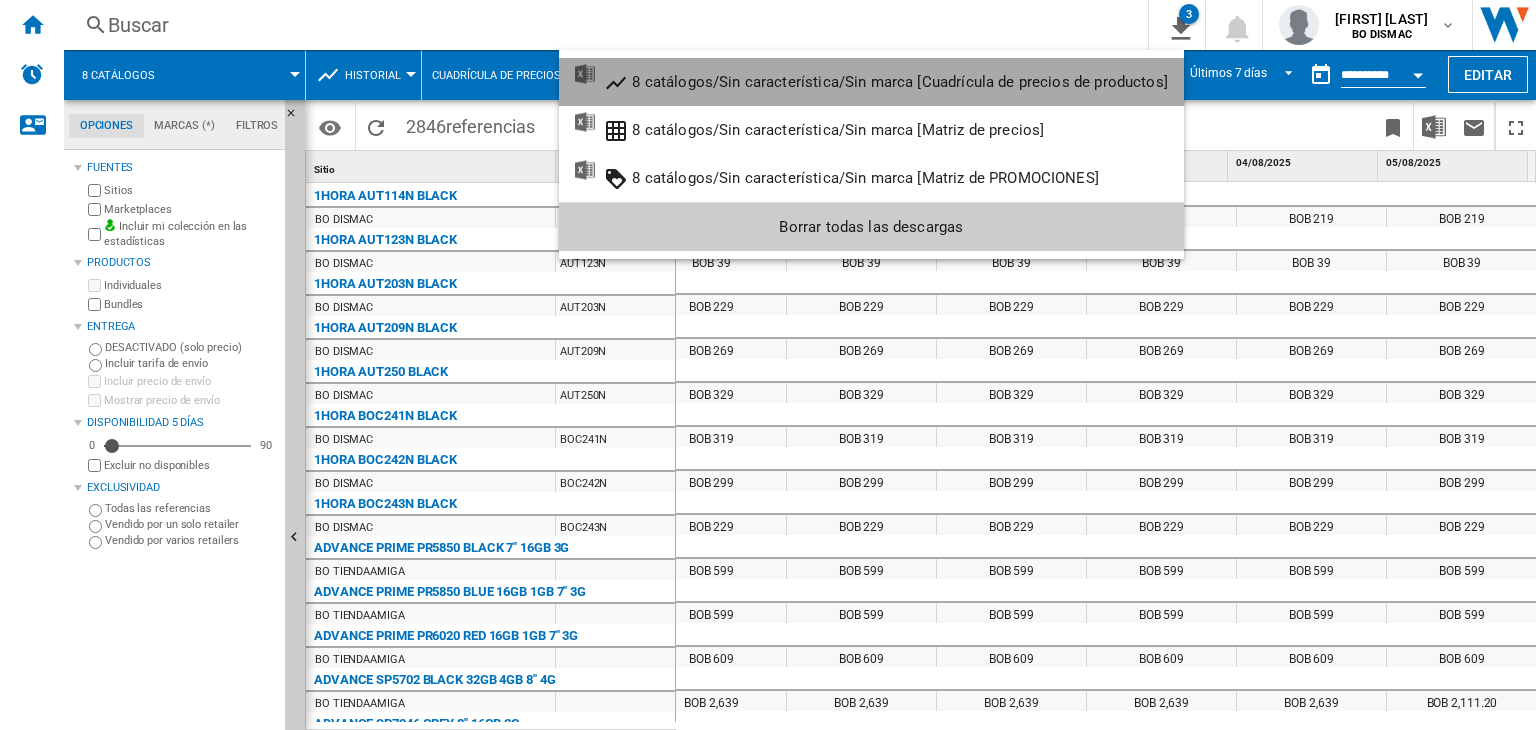 click on "8 catálogos/Sin característica/Sin marca [Cuadrícula de precios de productos]" at bounding box center (900, 82) 